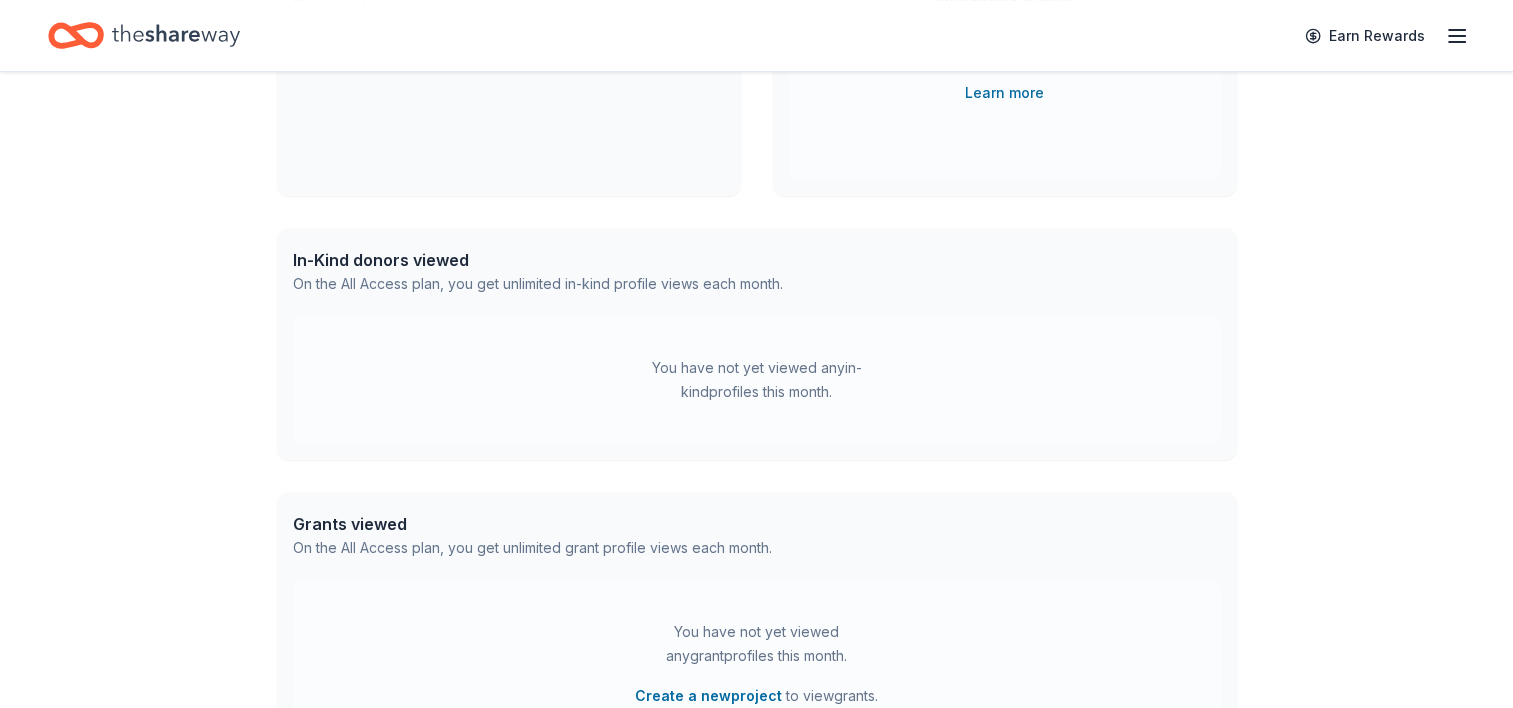 scroll, scrollTop: 0, scrollLeft: 0, axis: both 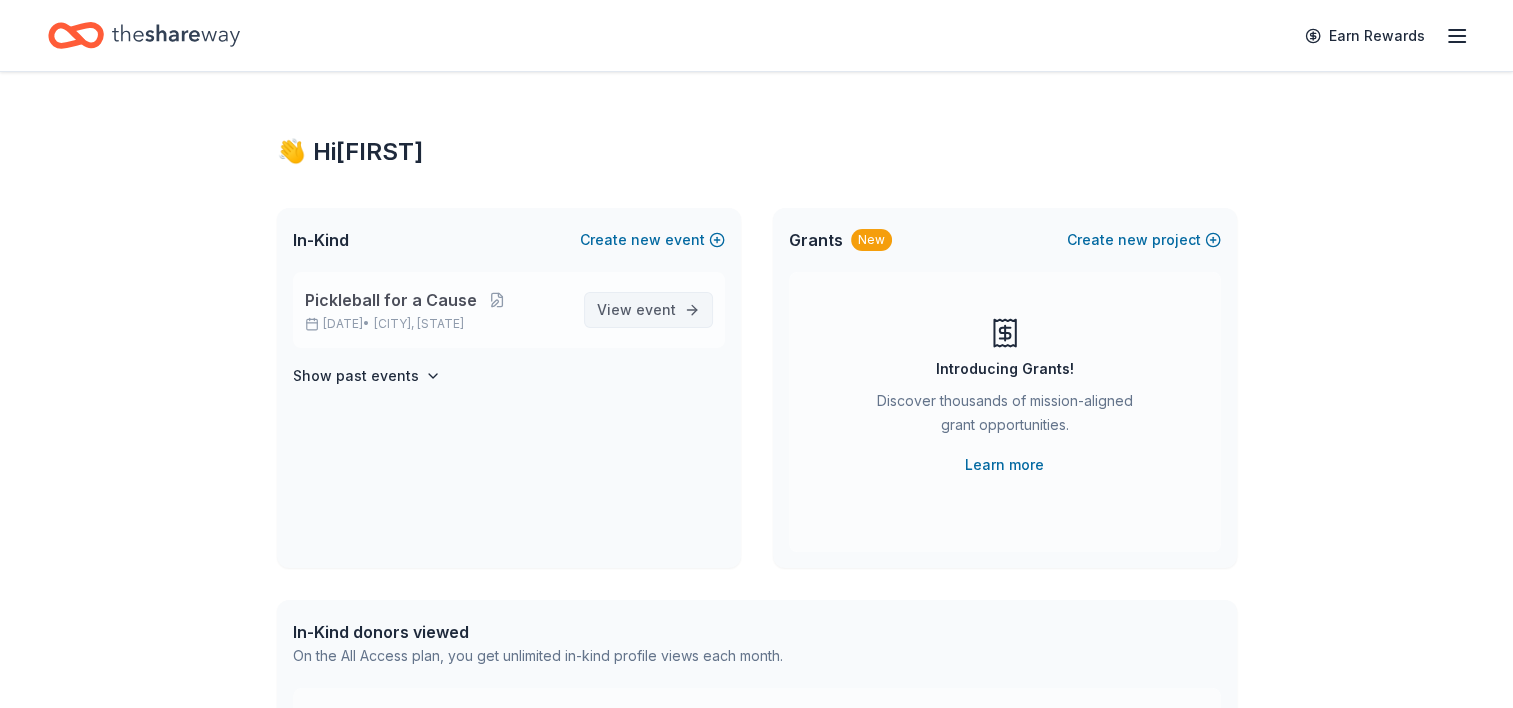 click on "View   event" at bounding box center [648, 310] 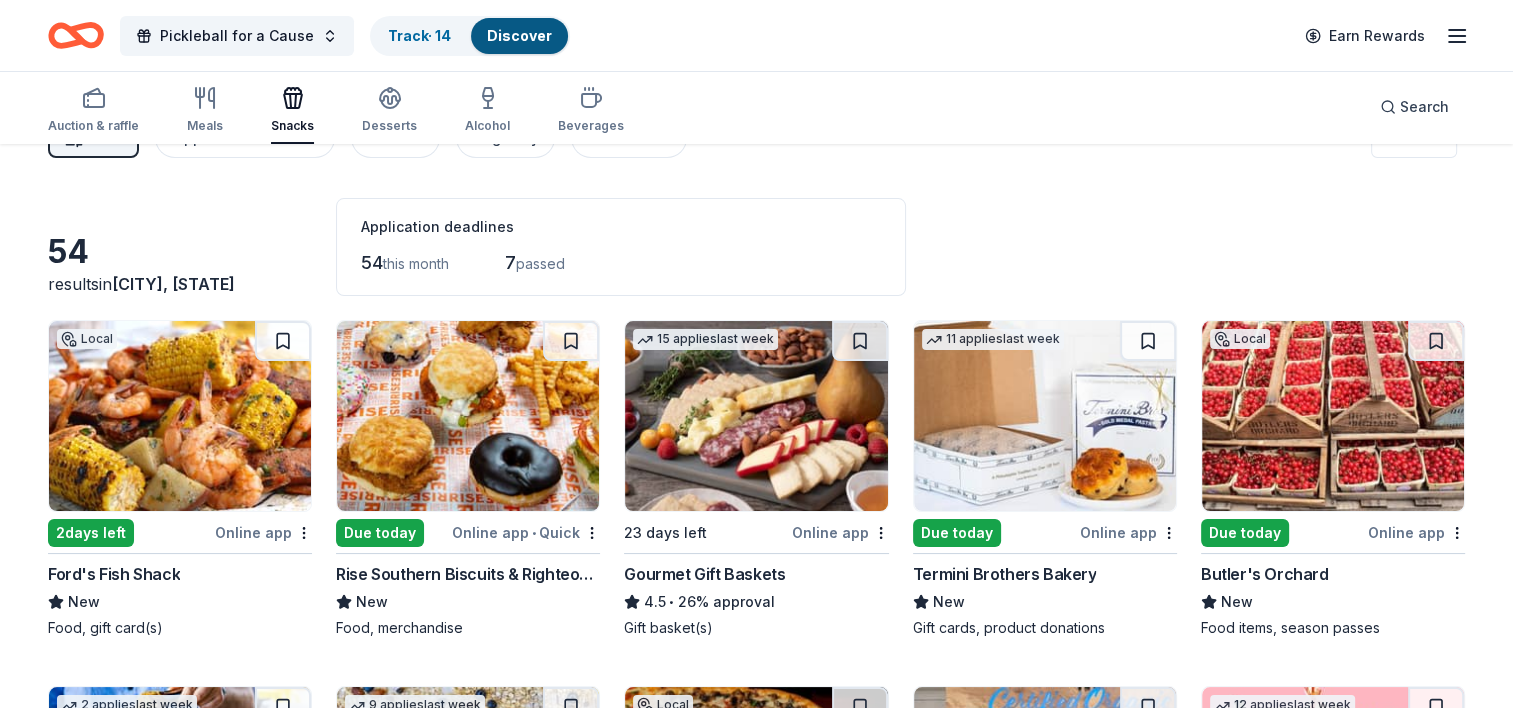 scroll, scrollTop: 0, scrollLeft: 0, axis: both 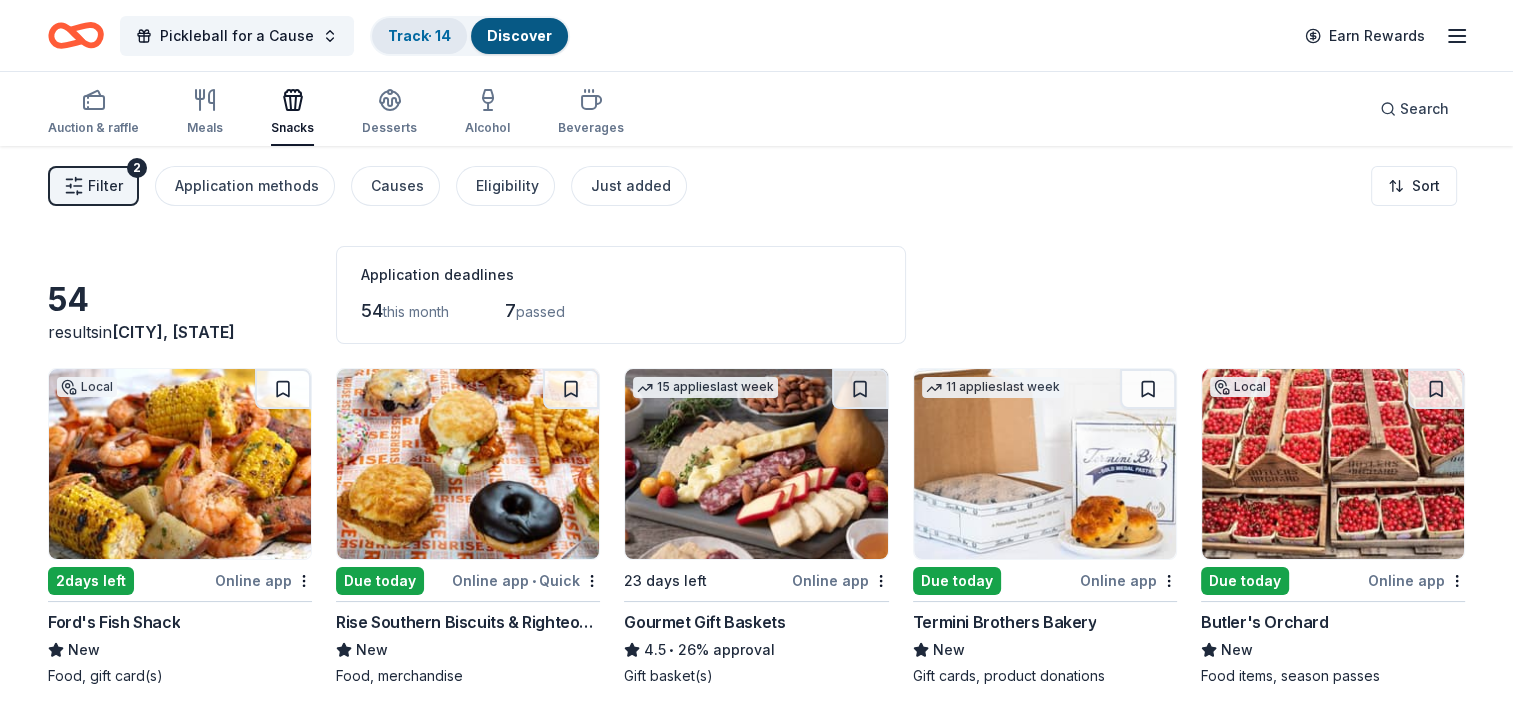 click on "Track  · 14" at bounding box center (419, 35) 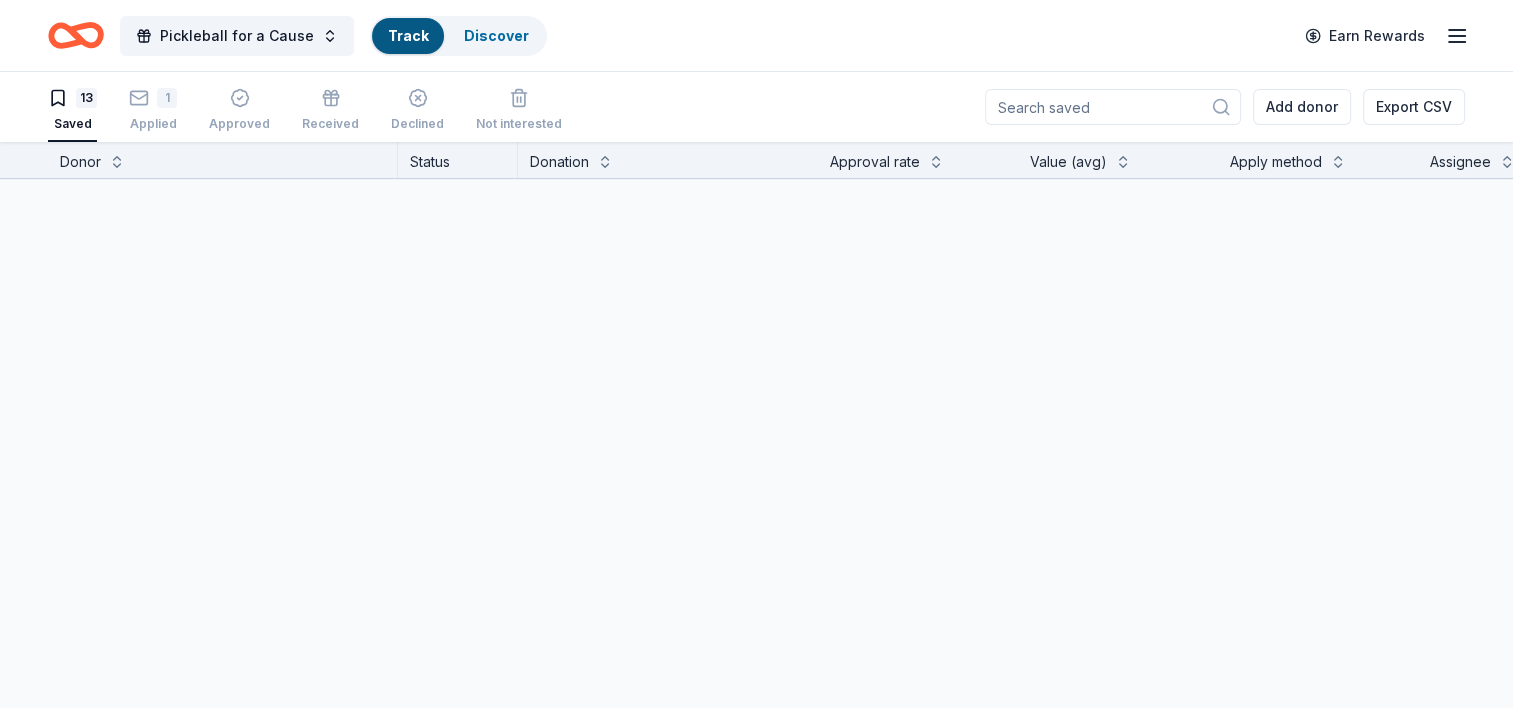 scroll, scrollTop: 0, scrollLeft: 0, axis: both 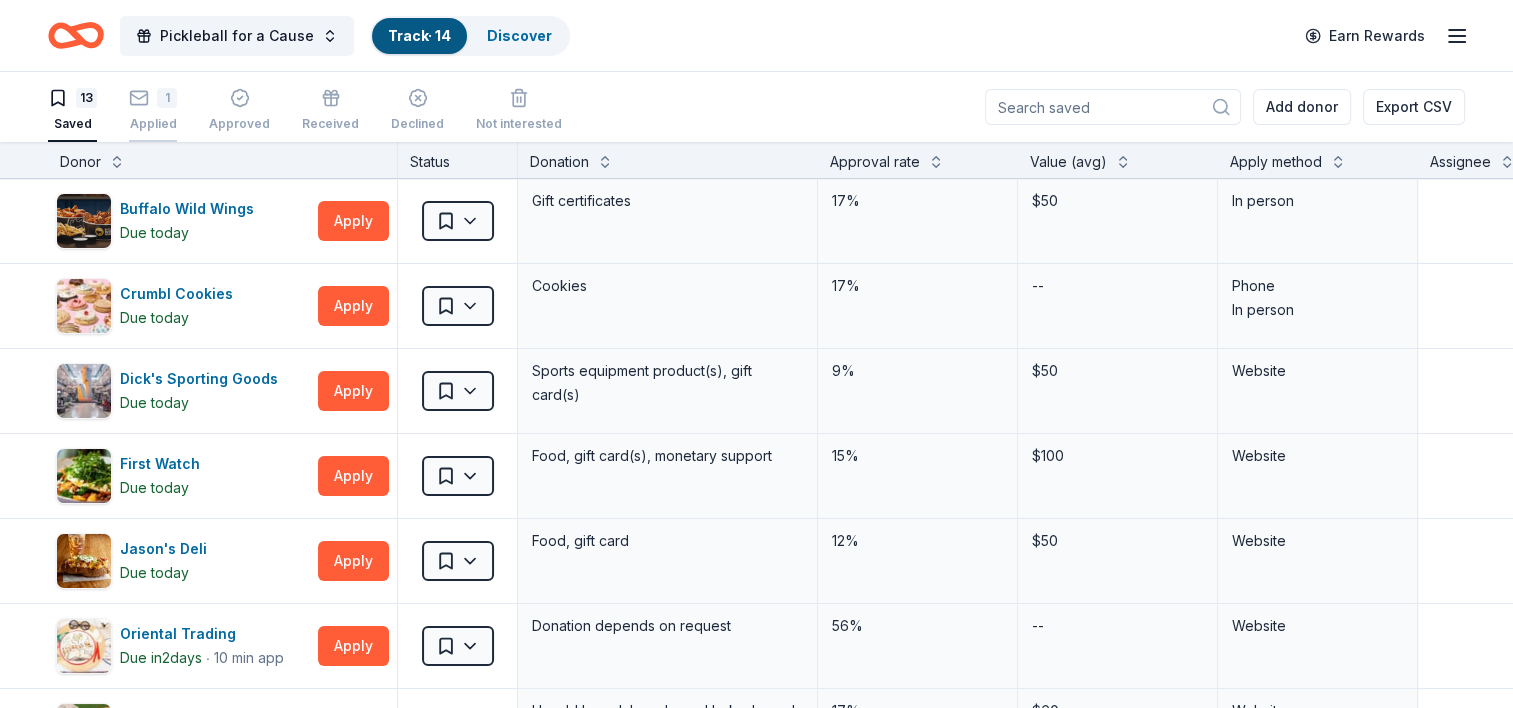 click on "Applied" at bounding box center (153, 124) 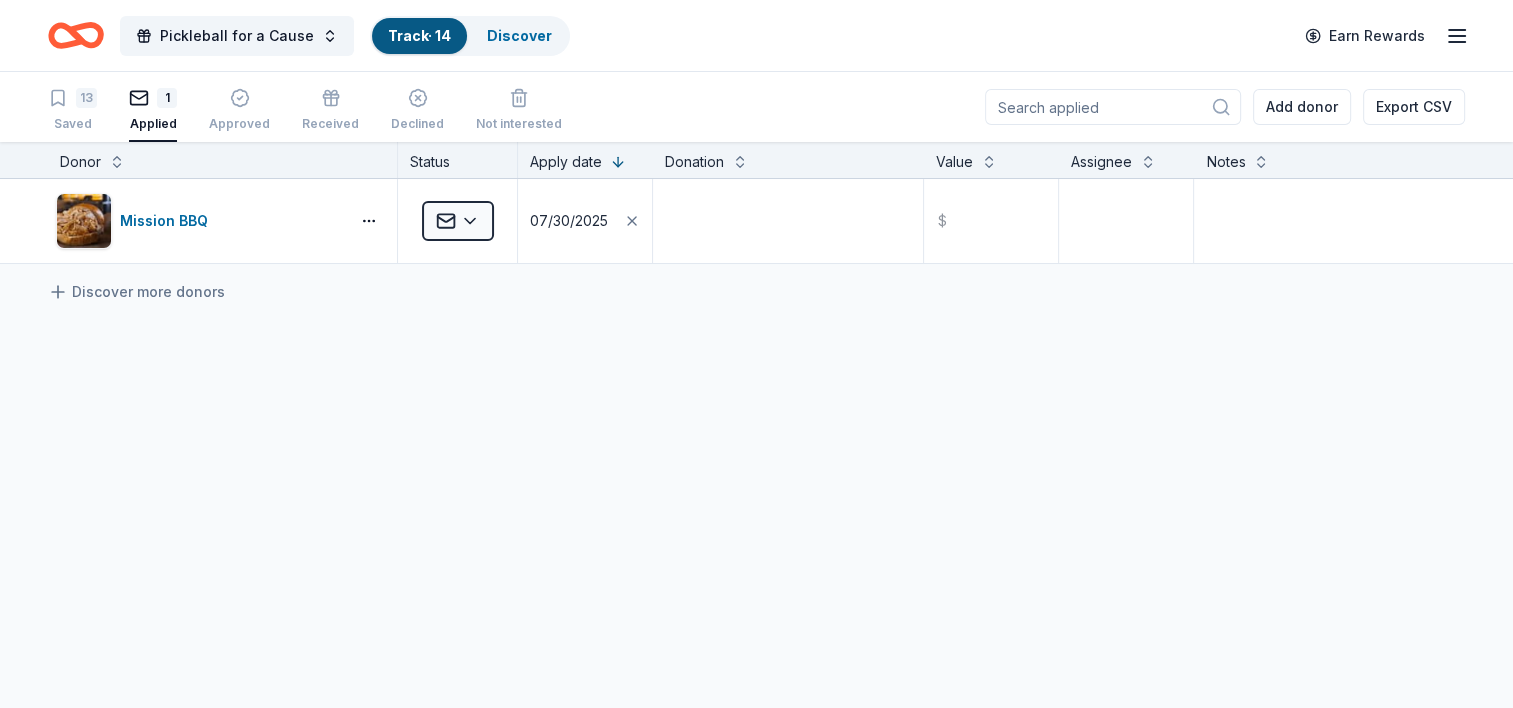 scroll, scrollTop: 0, scrollLeft: 0, axis: both 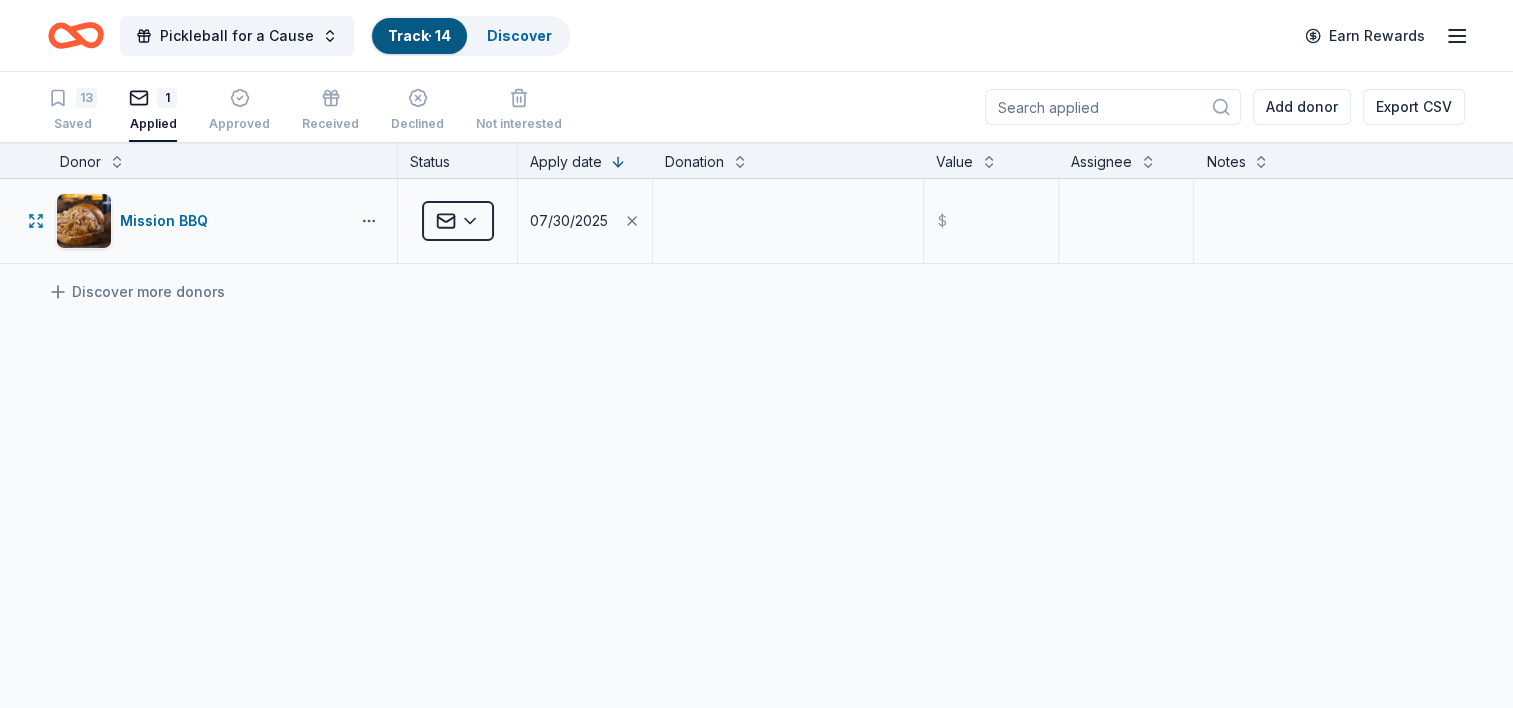 click on "Pickleball for a Cause Track  · 14 Discover Earn Rewards 13 Saved 1 Applied Approved Received Declined Not interested Add donor Export CSV Donor Status Apply date Donation Value Assignee Notes Mission BBQ Applied [DATE] $   Discover more donors Saved" at bounding box center [756, 354] 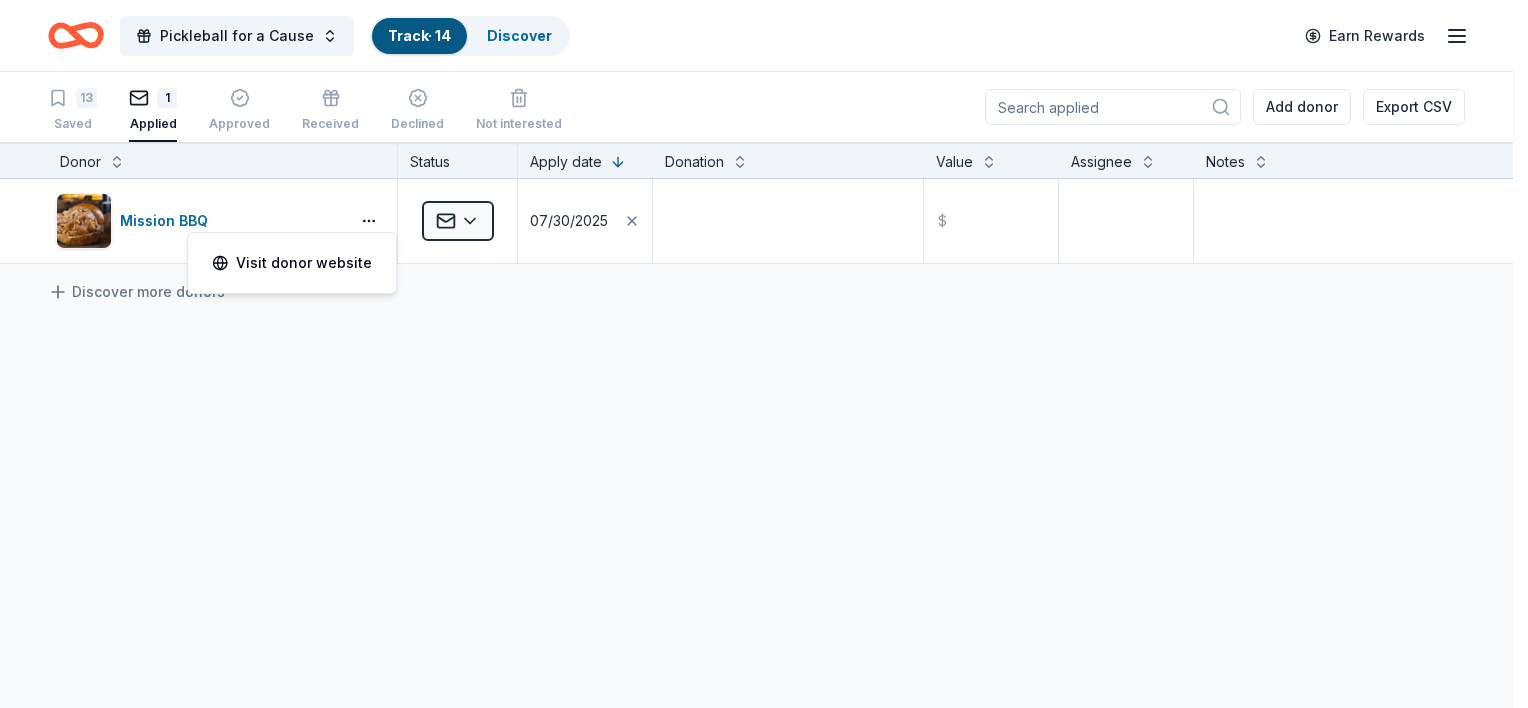 click on "Pickleball for a Cause Track  · 14 Discover Earn Rewards 13 Saved 1 Applied Approved Received Declined Not interested Add donor Export CSV Donor Status Apply date Donation Value Assignee Notes Mission BBQ Applied [DATE] $   Discover more donors Saved  Visit donor website" at bounding box center [764, 354] 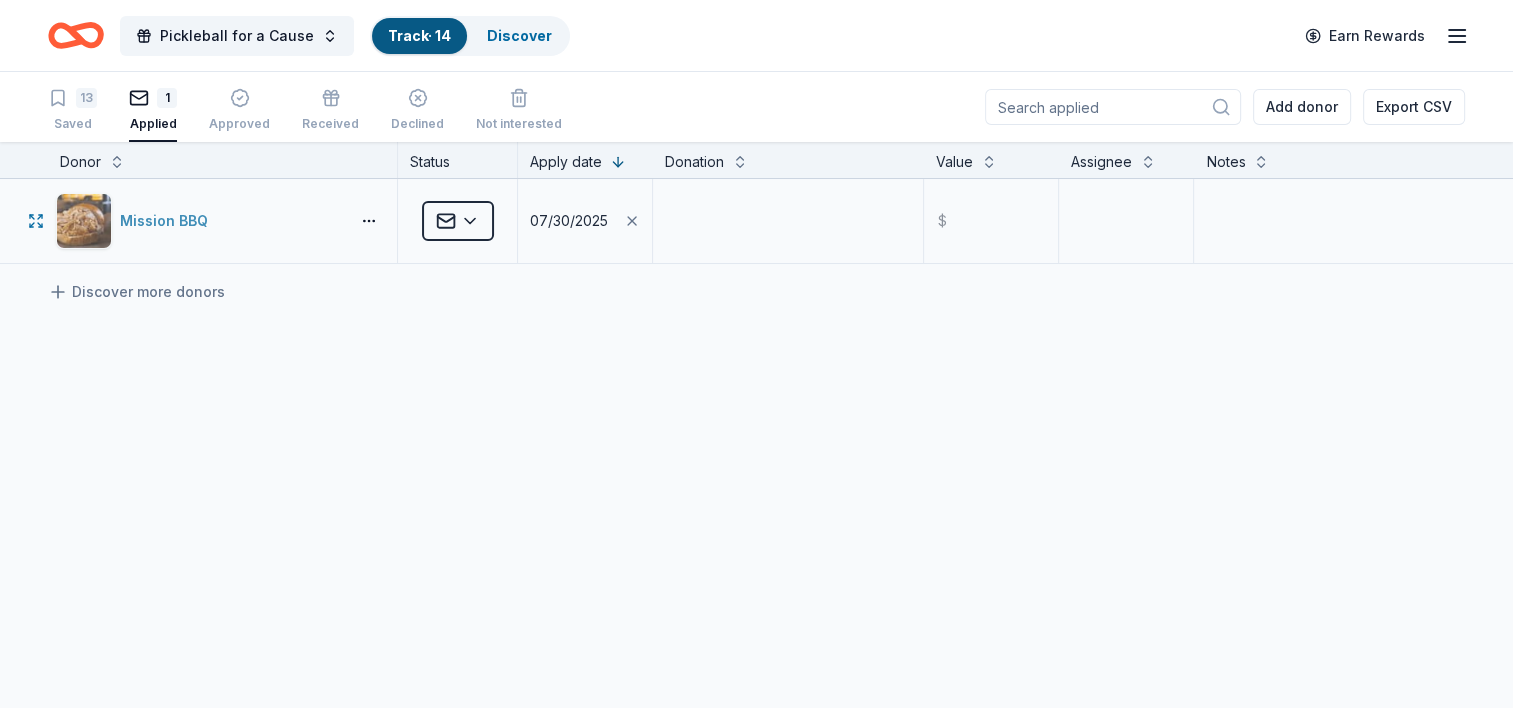 click at bounding box center (84, 221) 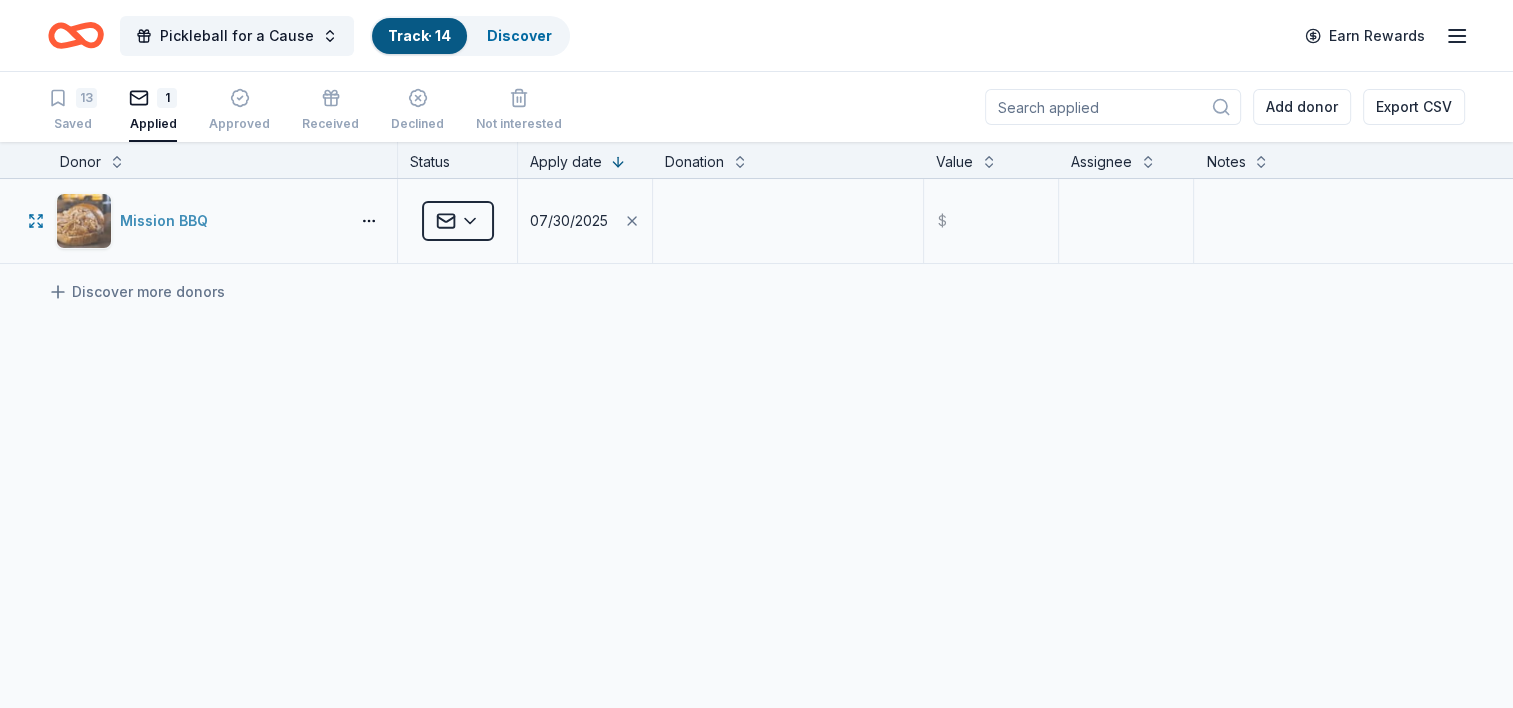click on "Mission BBQ" at bounding box center (168, 221) 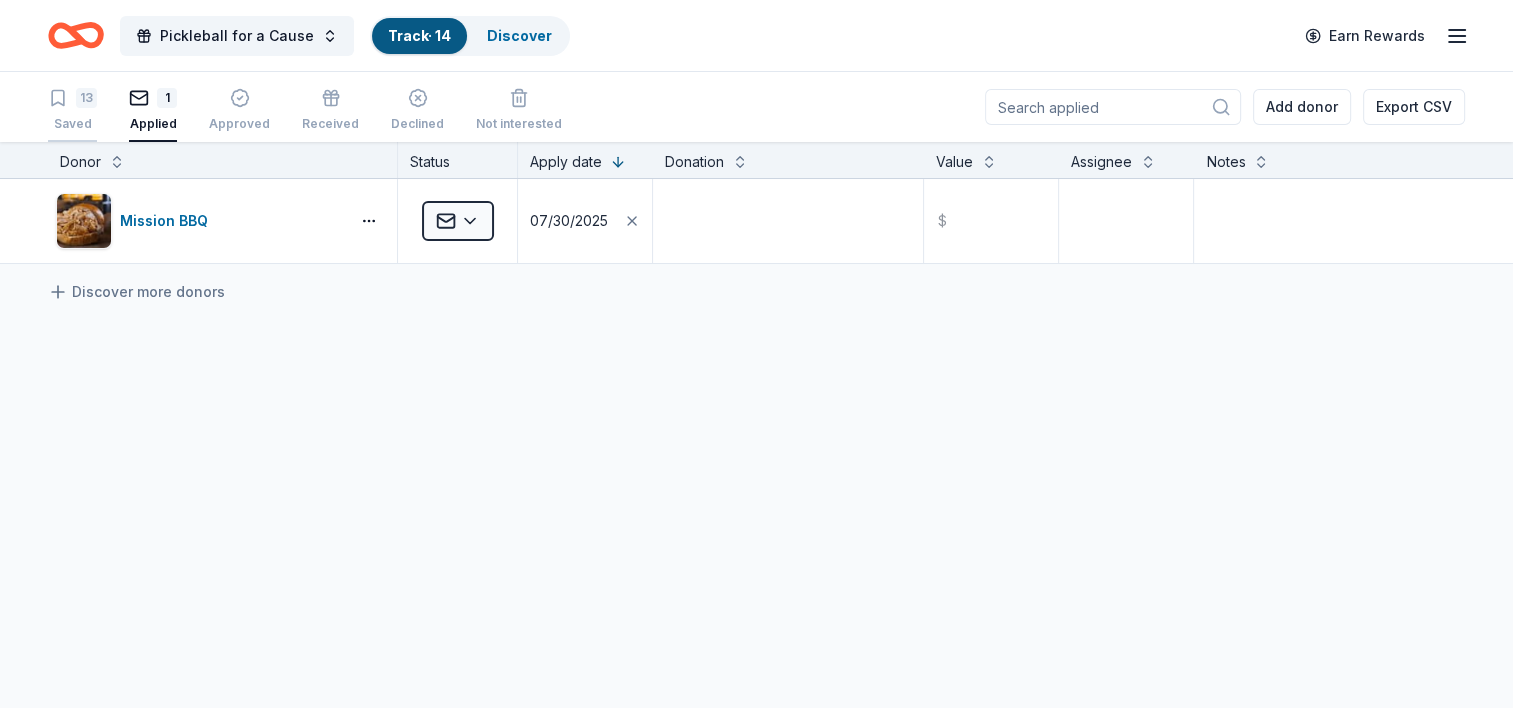 click on "Saved" at bounding box center (72, 124) 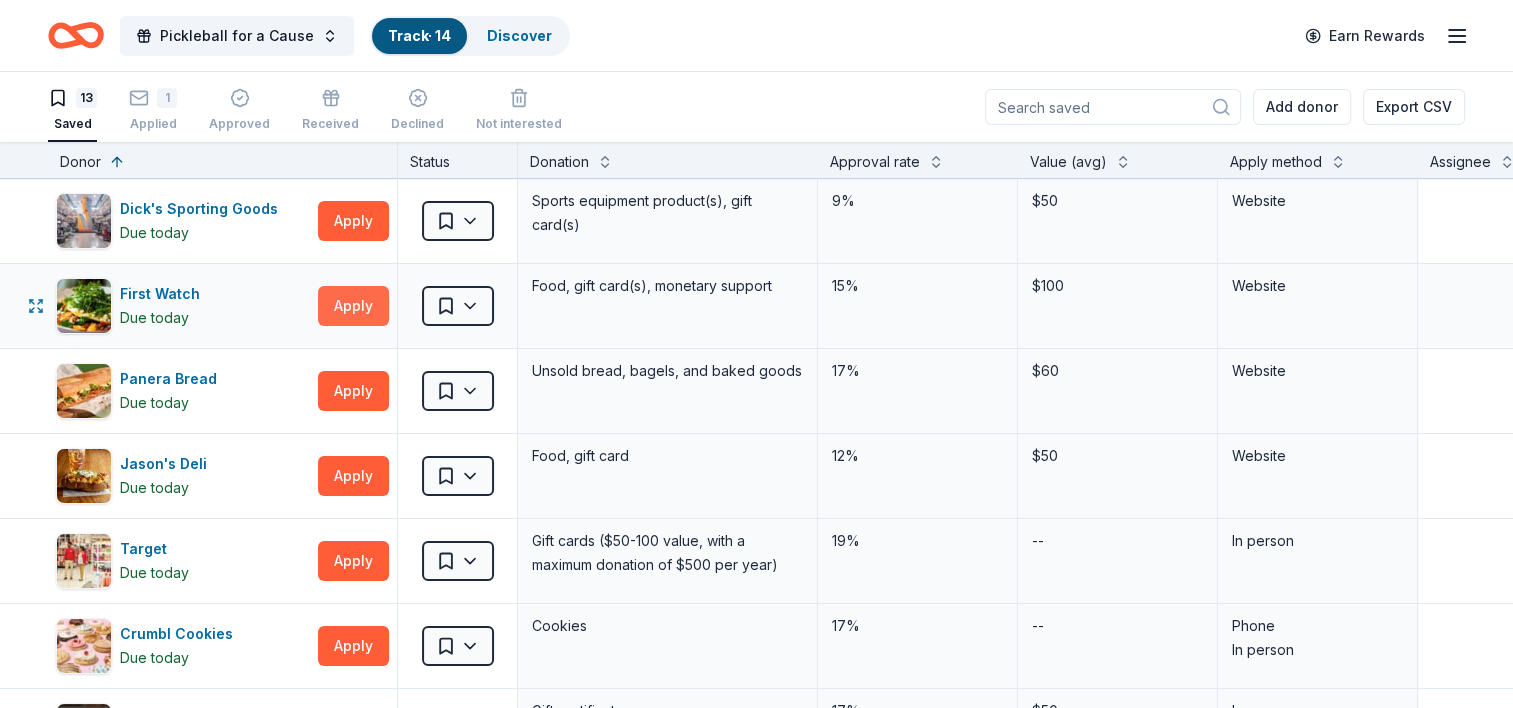 click on "Apply" at bounding box center [353, 306] 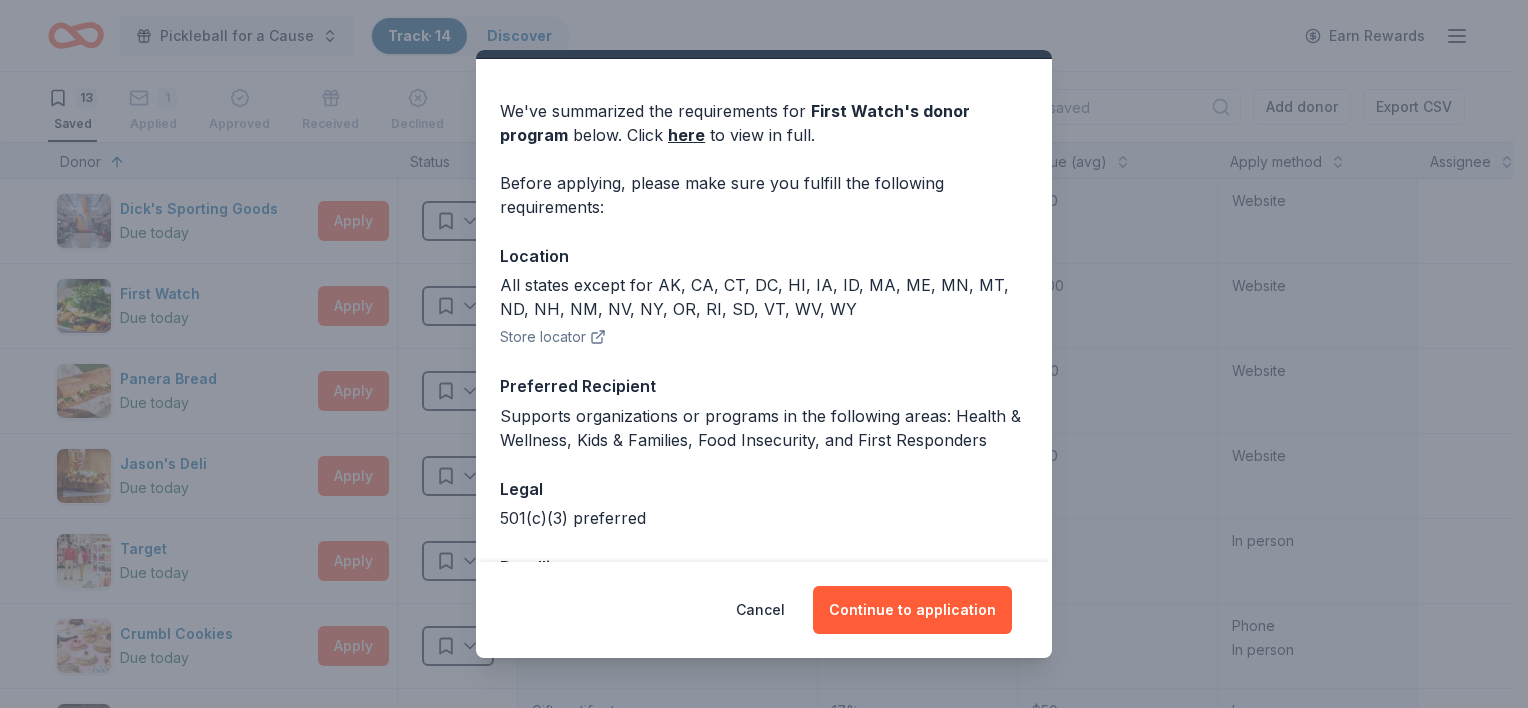 scroll, scrollTop: 121, scrollLeft: 0, axis: vertical 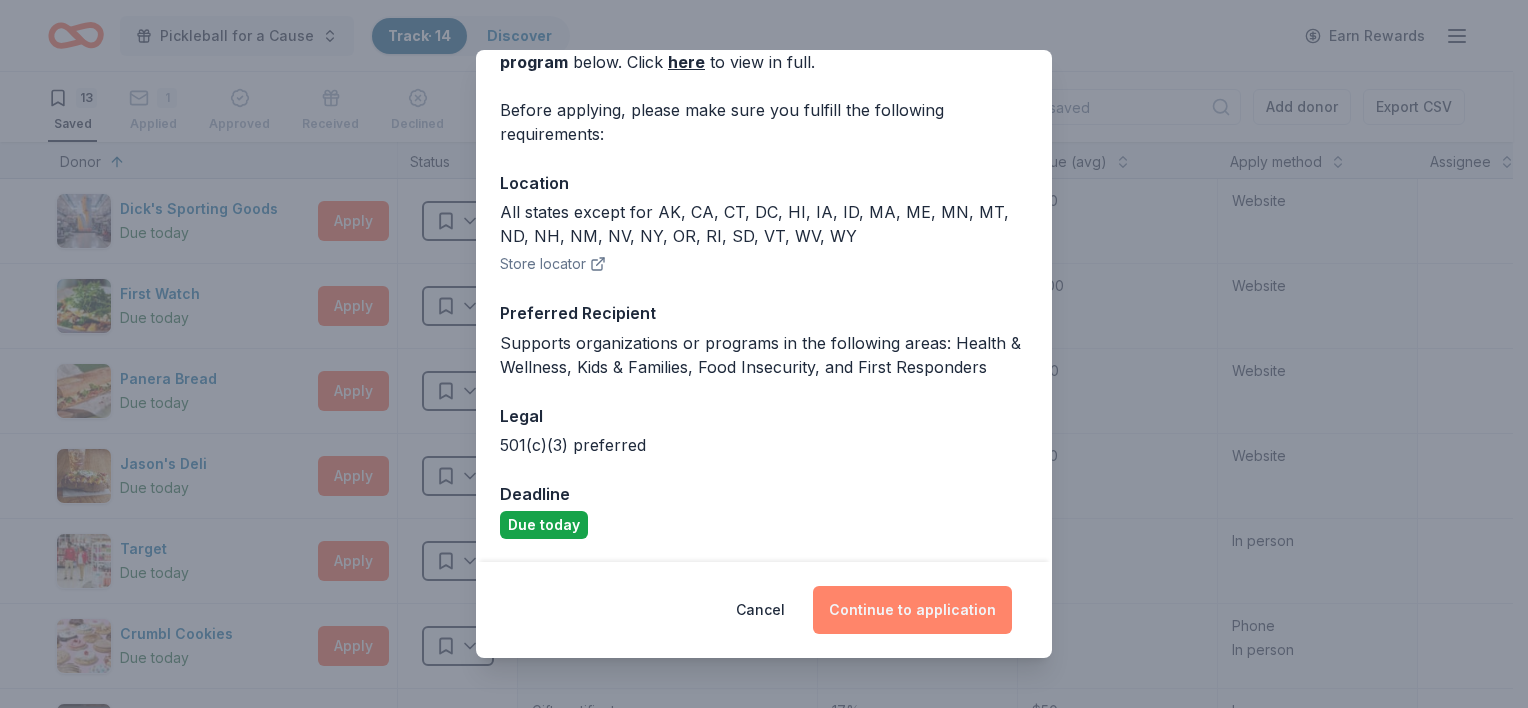 click on "Continue to application" at bounding box center (912, 610) 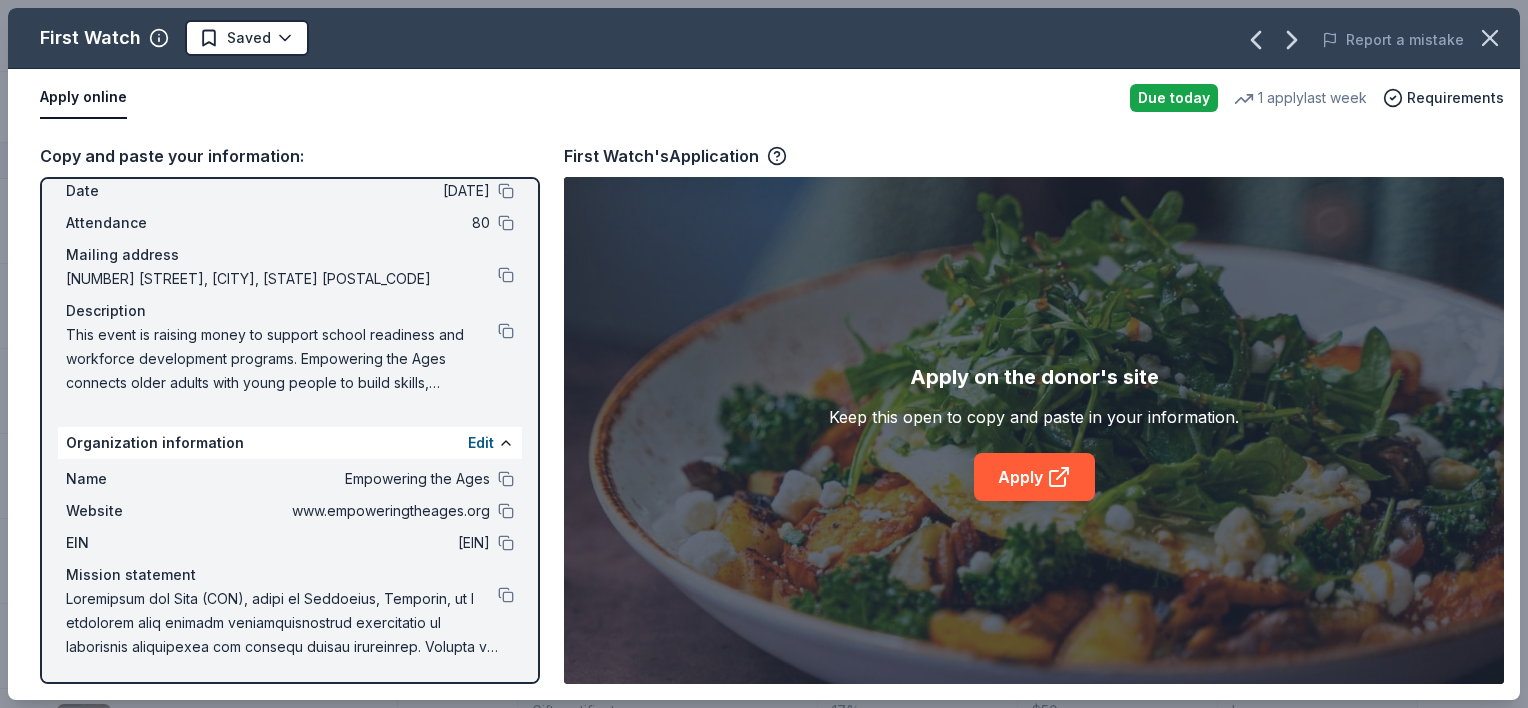 scroll, scrollTop: 0, scrollLeft: 0, axis: both 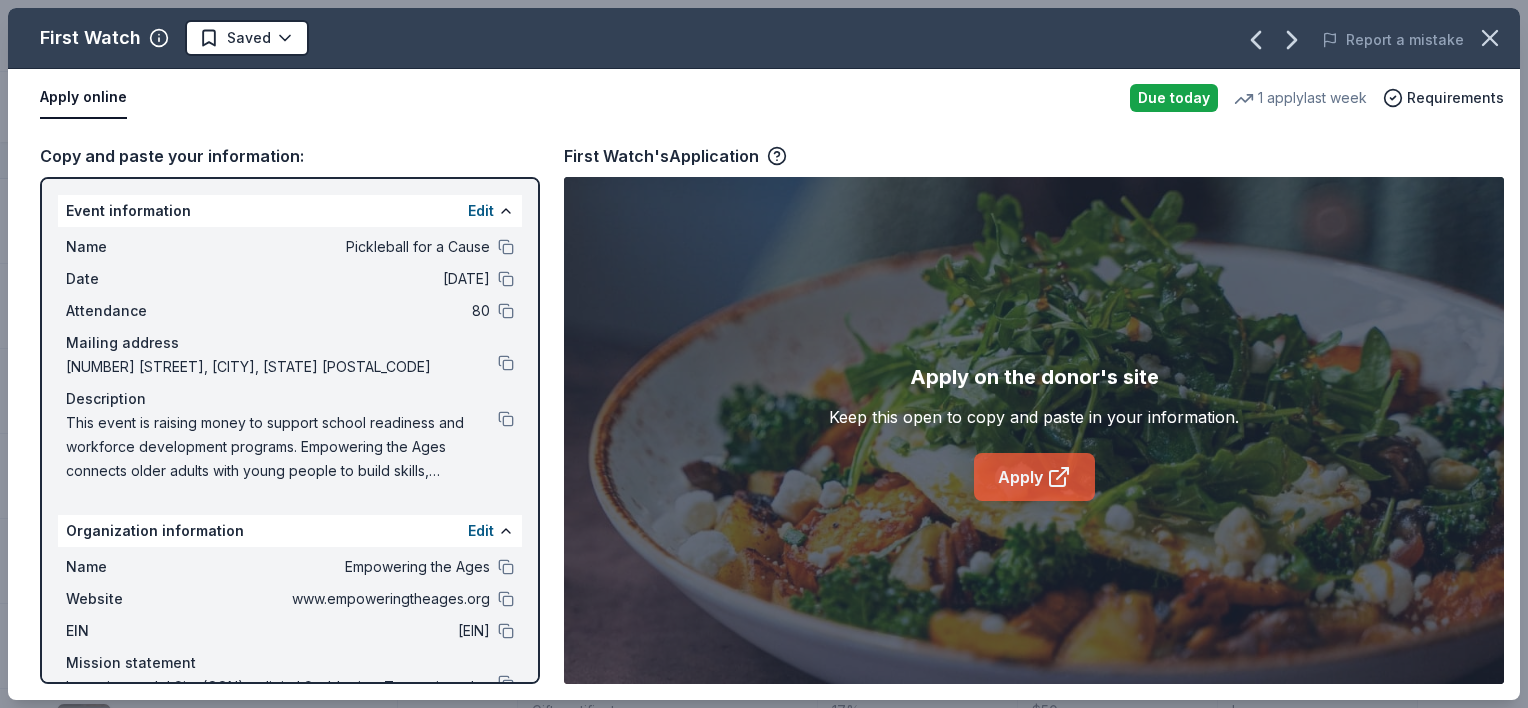 click on "Apply" at bounding box center (1034, 477) 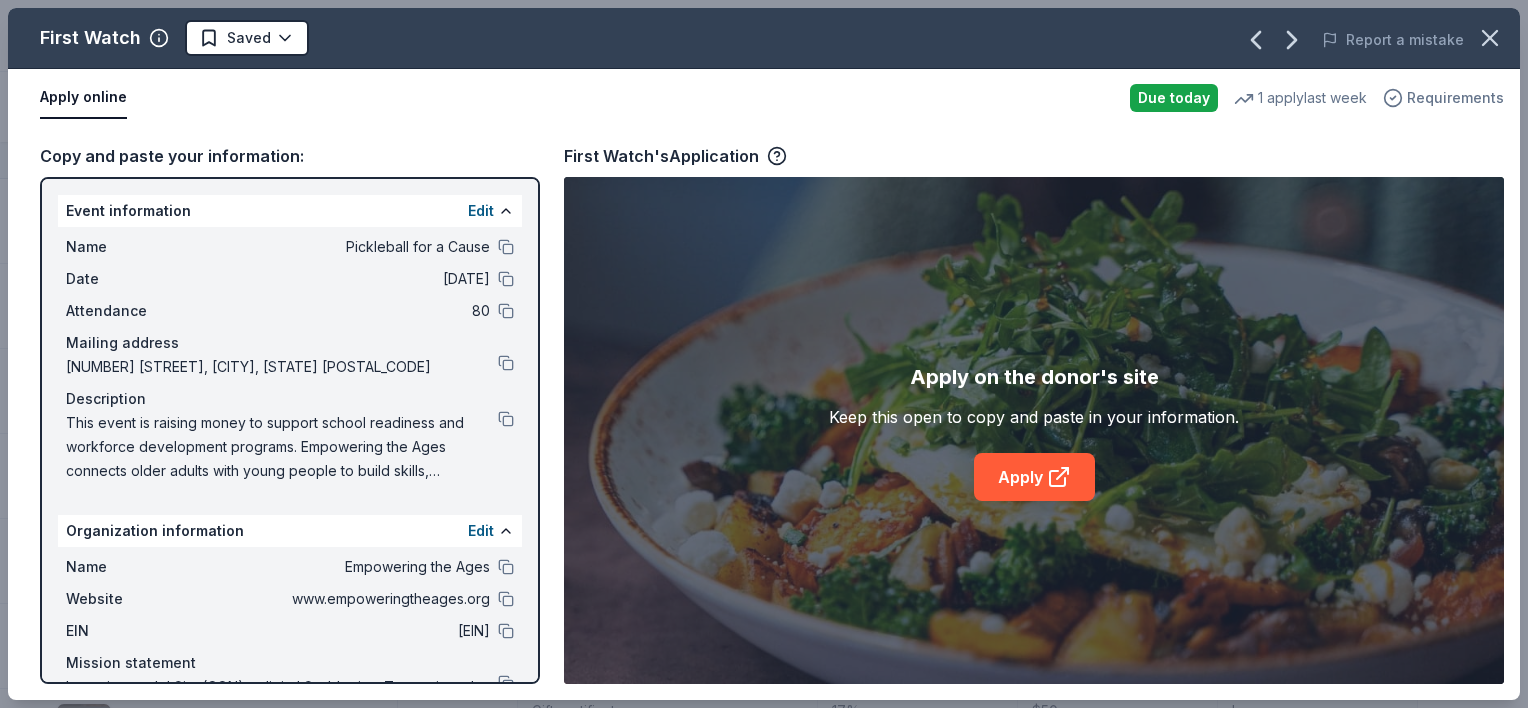 click on "Requirements" at bounding box center (1455, 98) 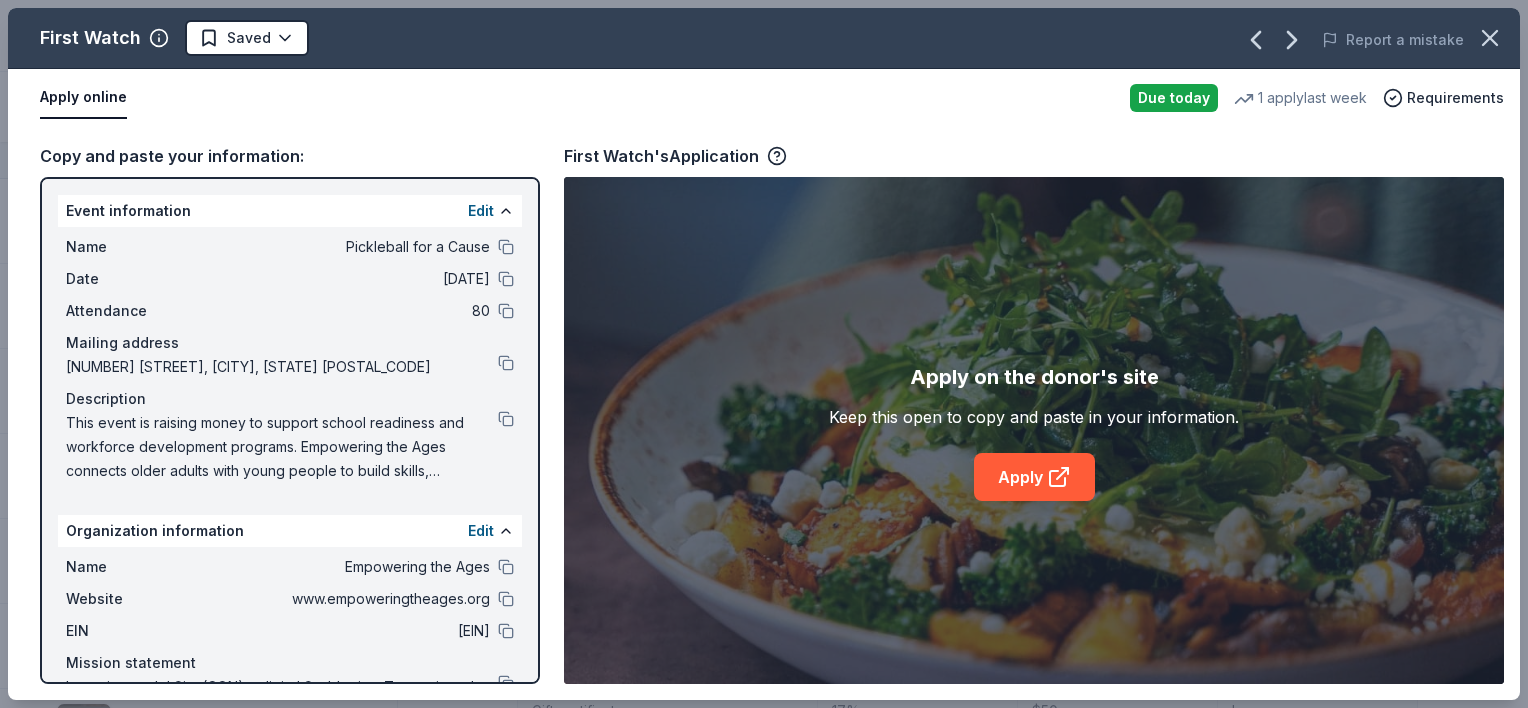 click on "Apply online" at bounding box center (83, 98) 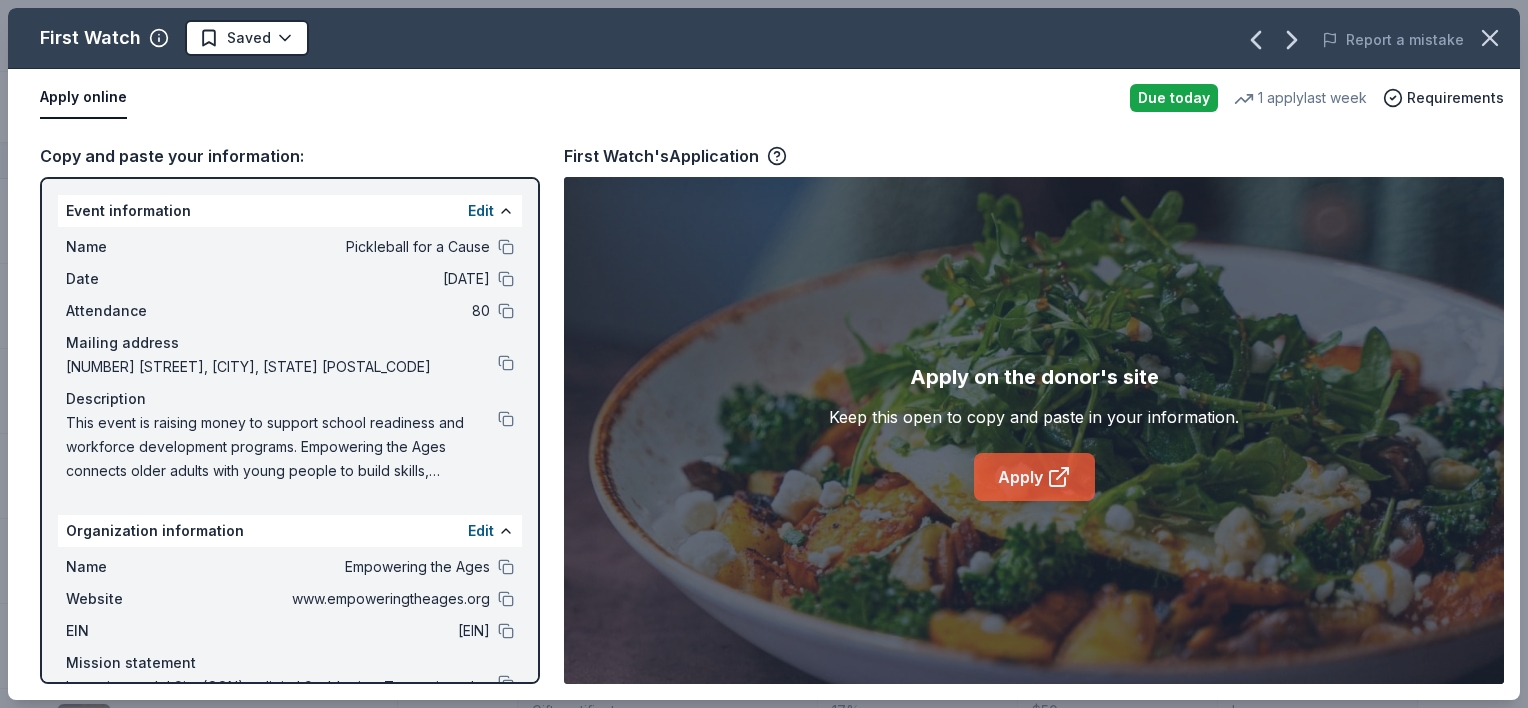 click on "Apply" at bounding box center (1034, 477) 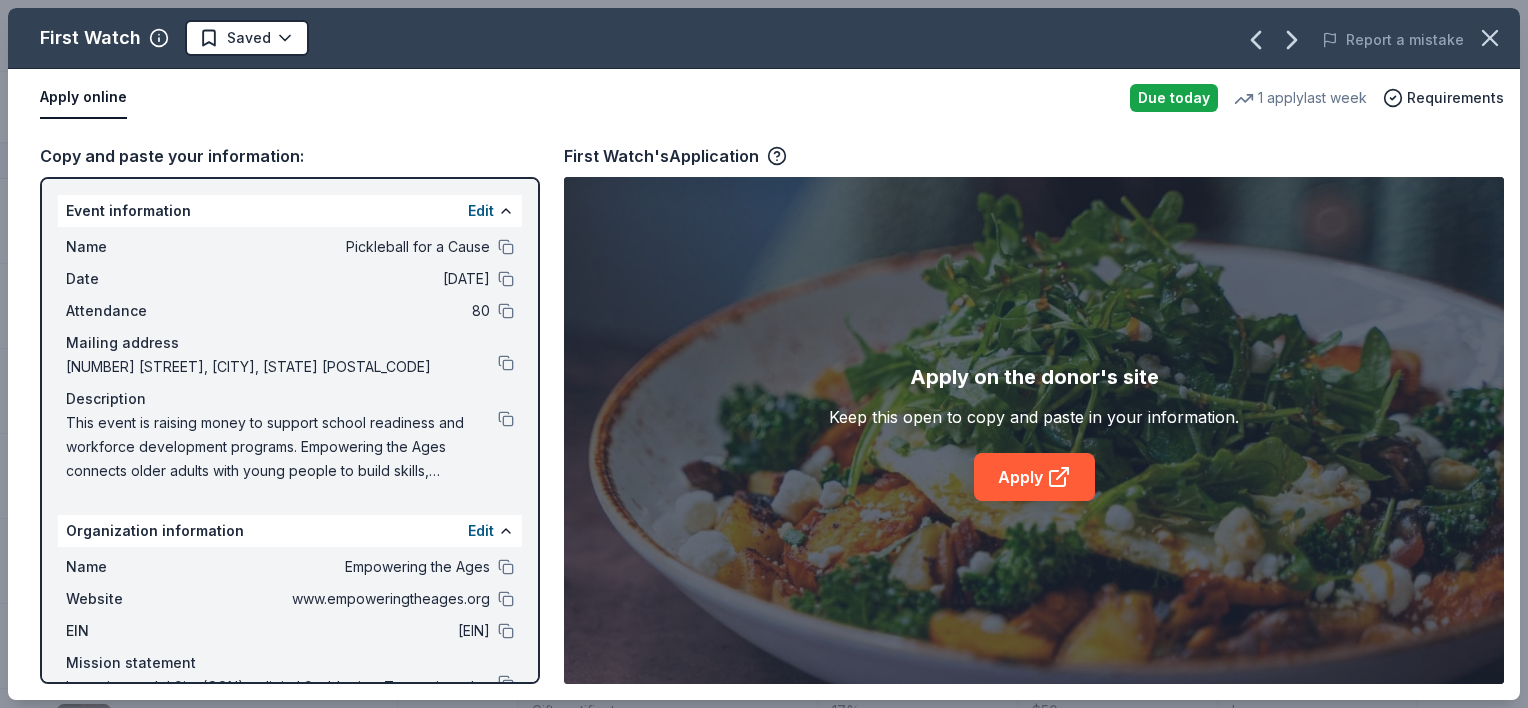 scroll, scrollTop: 88, scrollLeft: 0, axis: vertical 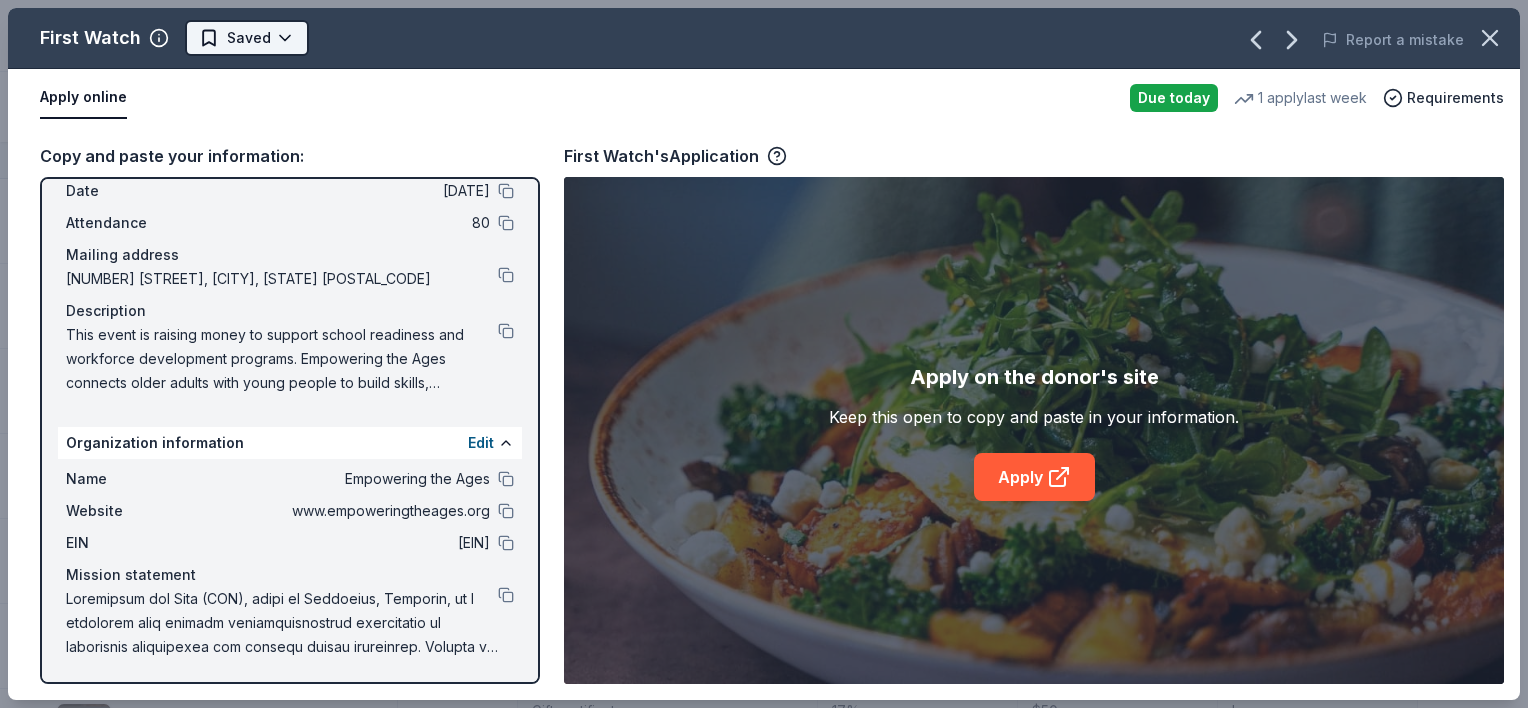 click on "Pickleball for a Cause Track  · 14 Discover Earn Rewards 13 Saved 1 Applied Approved Received Declined Not interested Add donor Export CSV Donor Status Donation Approval rate Value (avg) Apply method Assignee Notes Dick's Sporting Goods Due today Apply Saved Sports equipment product(s), gift card(s) 9% $50 Website First Watch Due today Apply Saved Food, gift card(s), monetary support 15% $100 Website Panera Bread Due today Apply Saved Unsold bread, bagels, and baked goods 17% $60 Website Jason's Deli Due today Apply Saved Food, gift card 12% $50 Website Target Due today Apply Saved Gift cards ($50-100 value, with a maximum donation of $500 per year) 19% -- In person Crumbl Cookies Due today Apply Saved Cookies 17% -- Phone In person Buffalo Wild Wings Due today Apply Saved Gift certificates 17% $50 In person Sheetz Due today Apply Saved Food, gift card(s), volunteer hours, financial contributions 36% -- Website Walmart Due today Apply Saved Gift card(s), products sold at Walmart 15% $250 Phone In person 2 2" at bounding box center (764, 354) 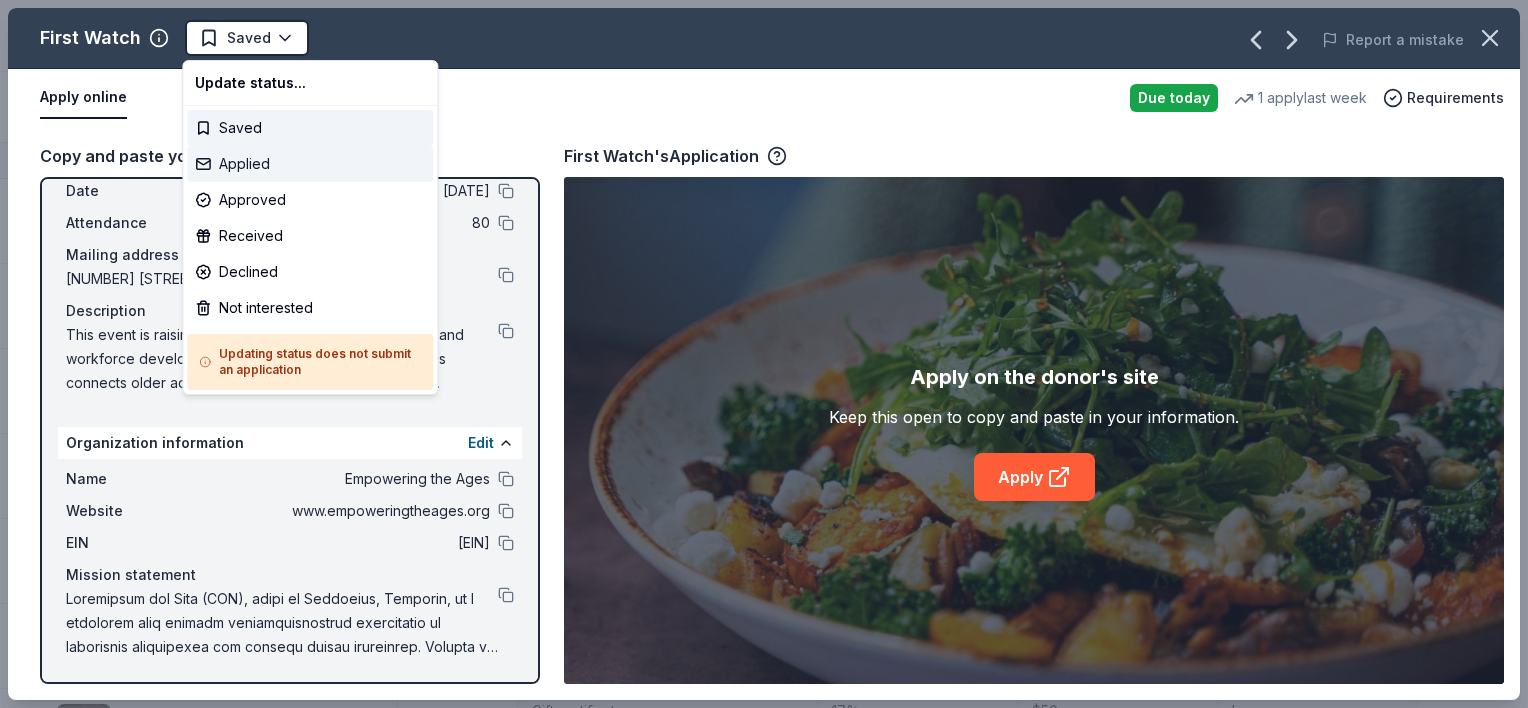 click on "Applied" at bounding box center [310, 164] 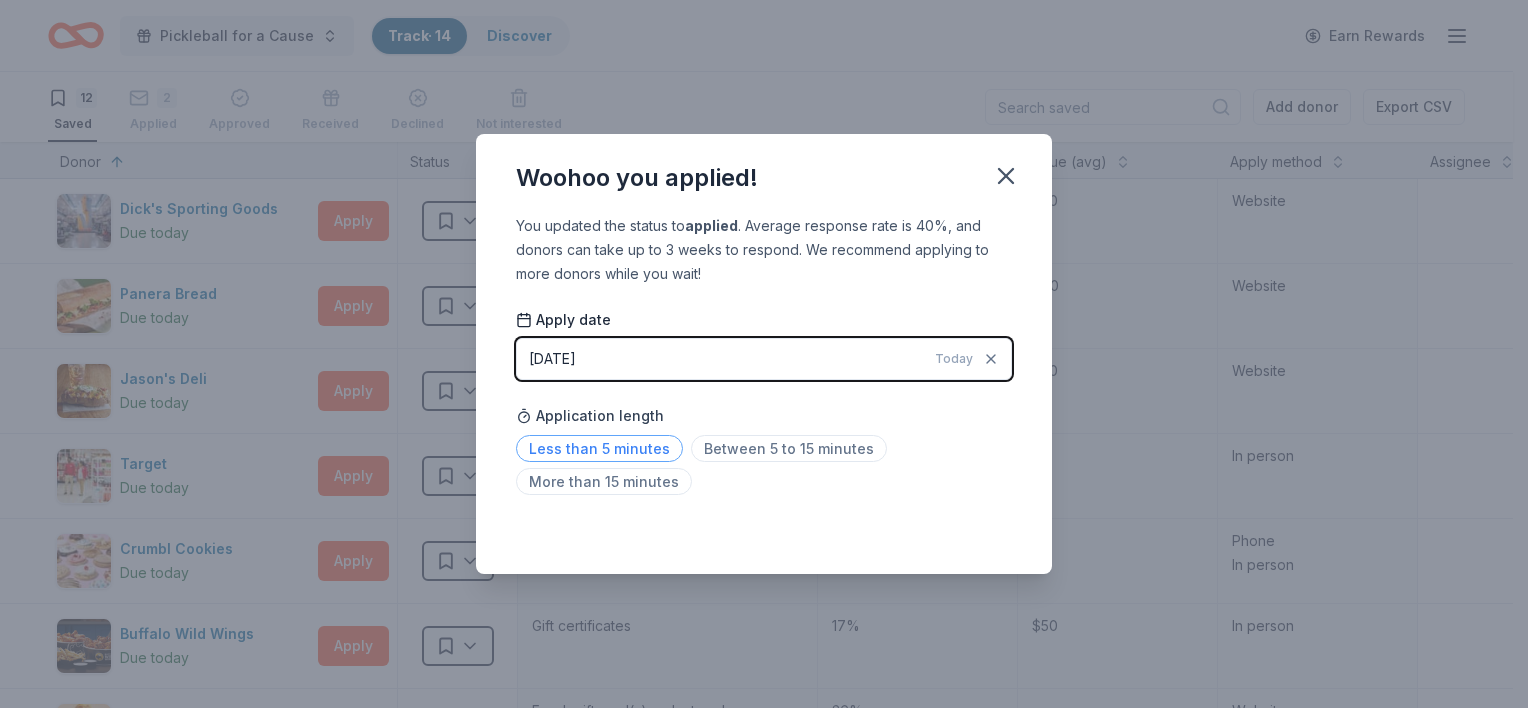click on "Less than 5 minutes" at bounding box center (599, 448) 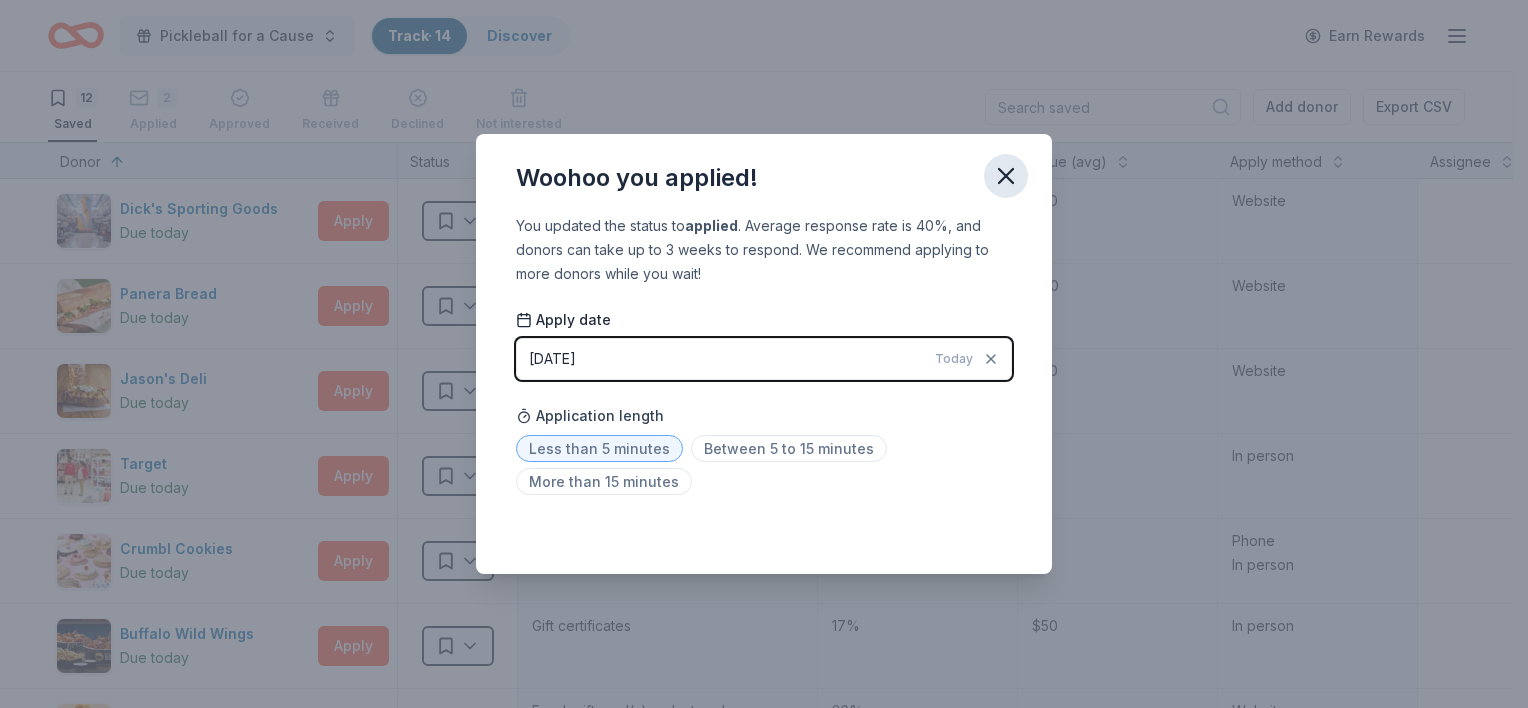 click at bounding box center [1006, 176] 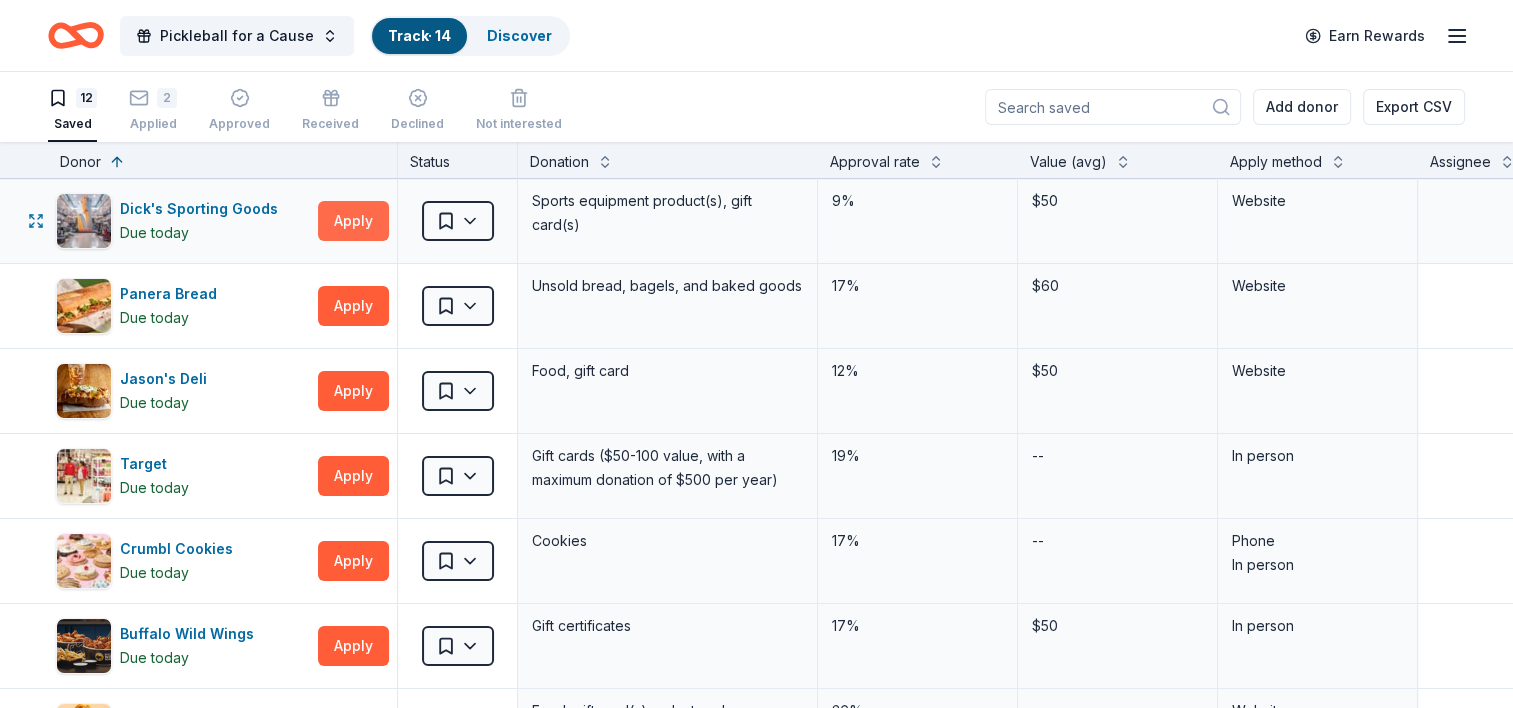 click on "Apply" at bounding box center [353, 221] 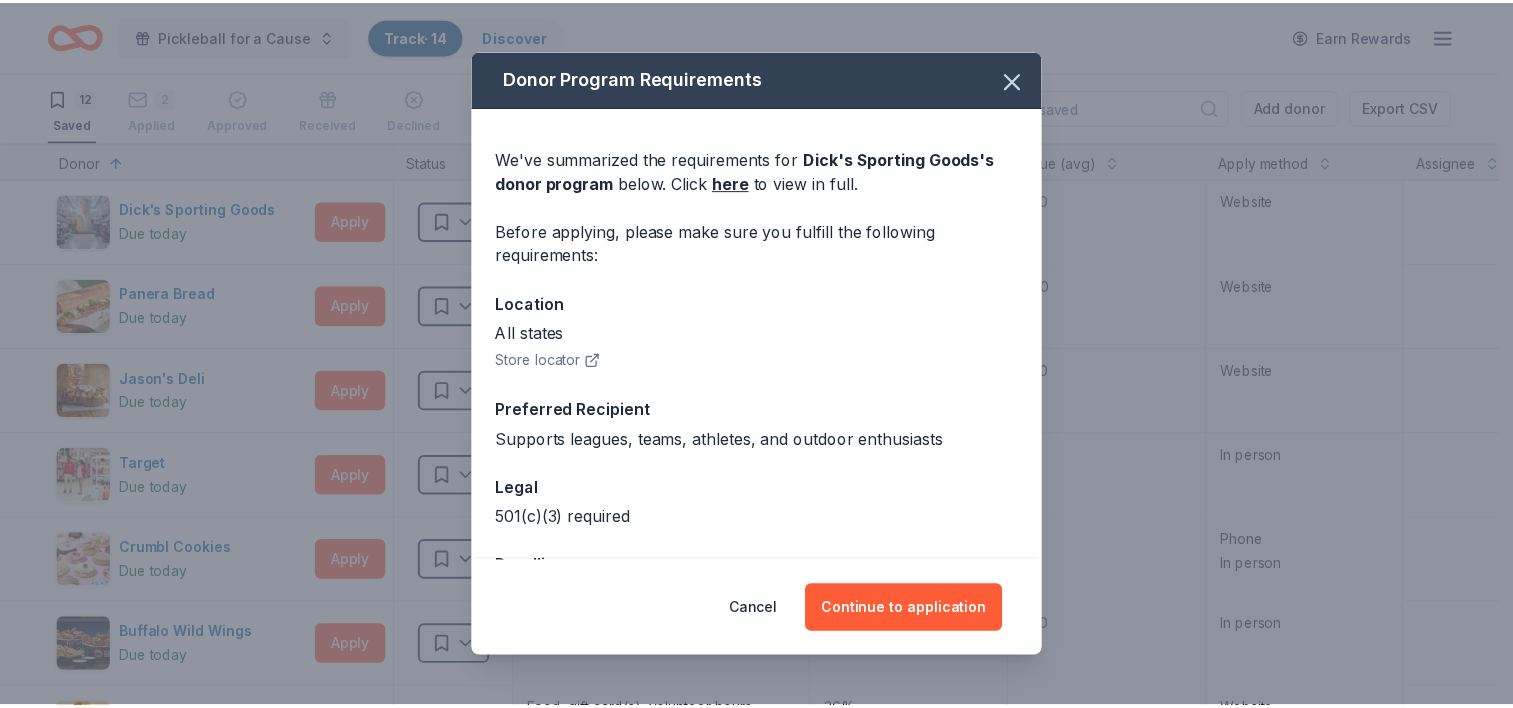 scroll, scrollTop: 73, scrollLeft: 0, axis: vertical 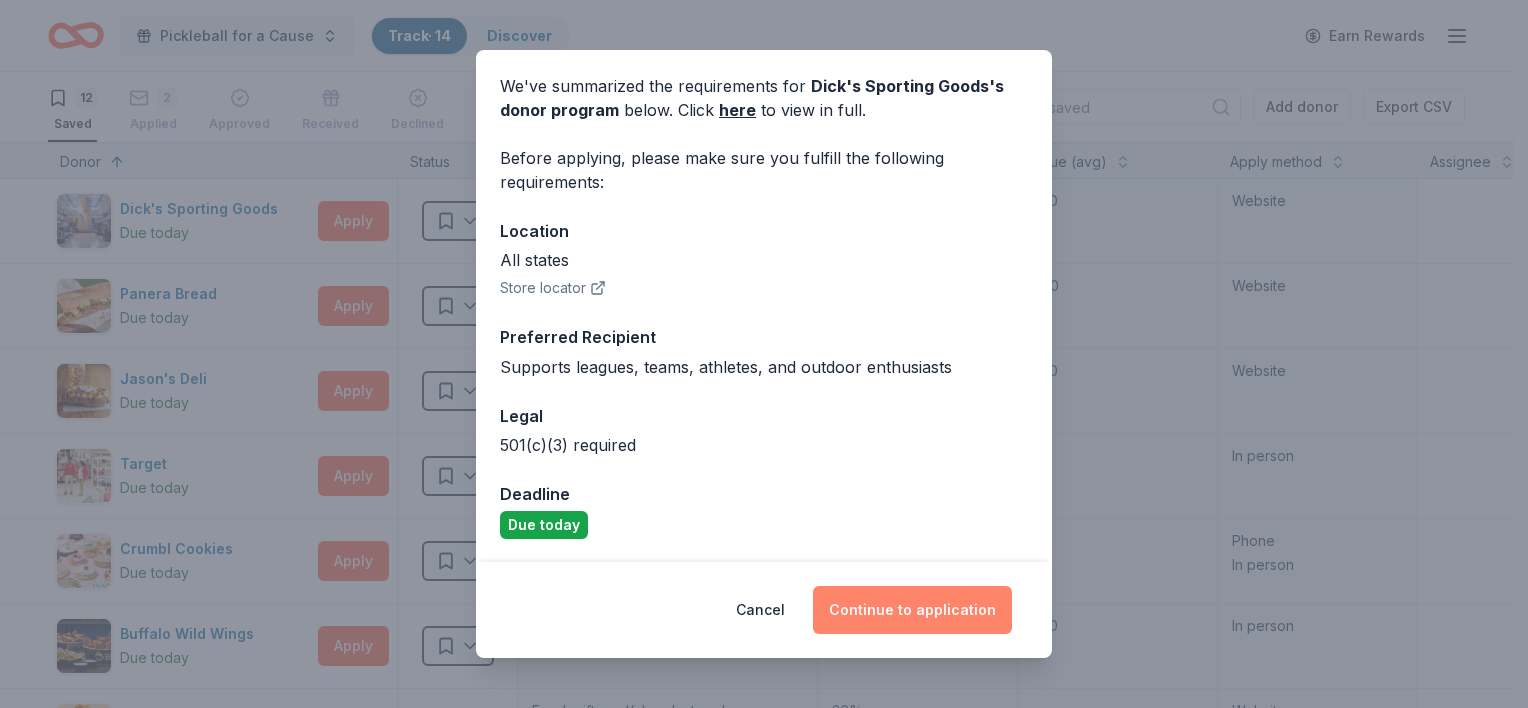 click on "Continue to application" at bounding box center (912, 610) 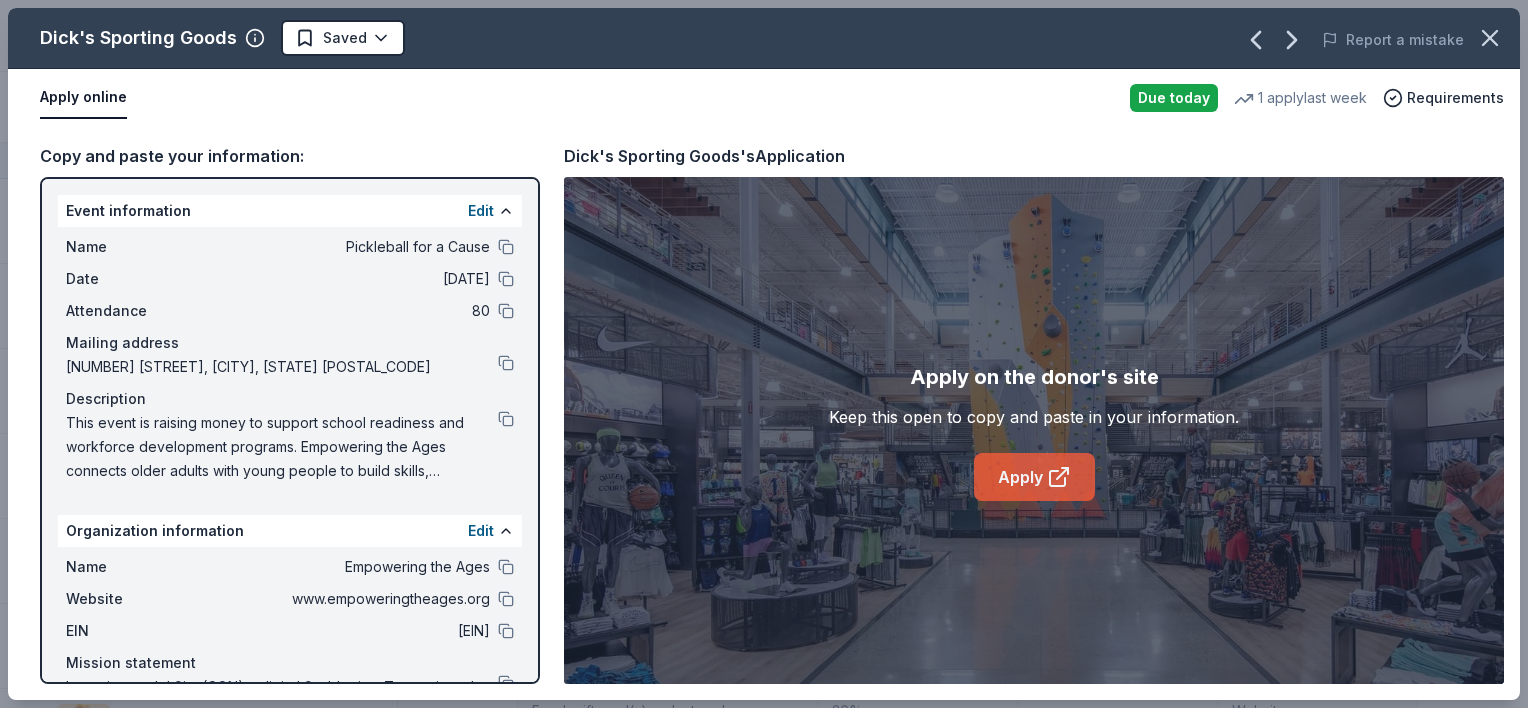 click on "Apply" at bounding box center (1034, 477) 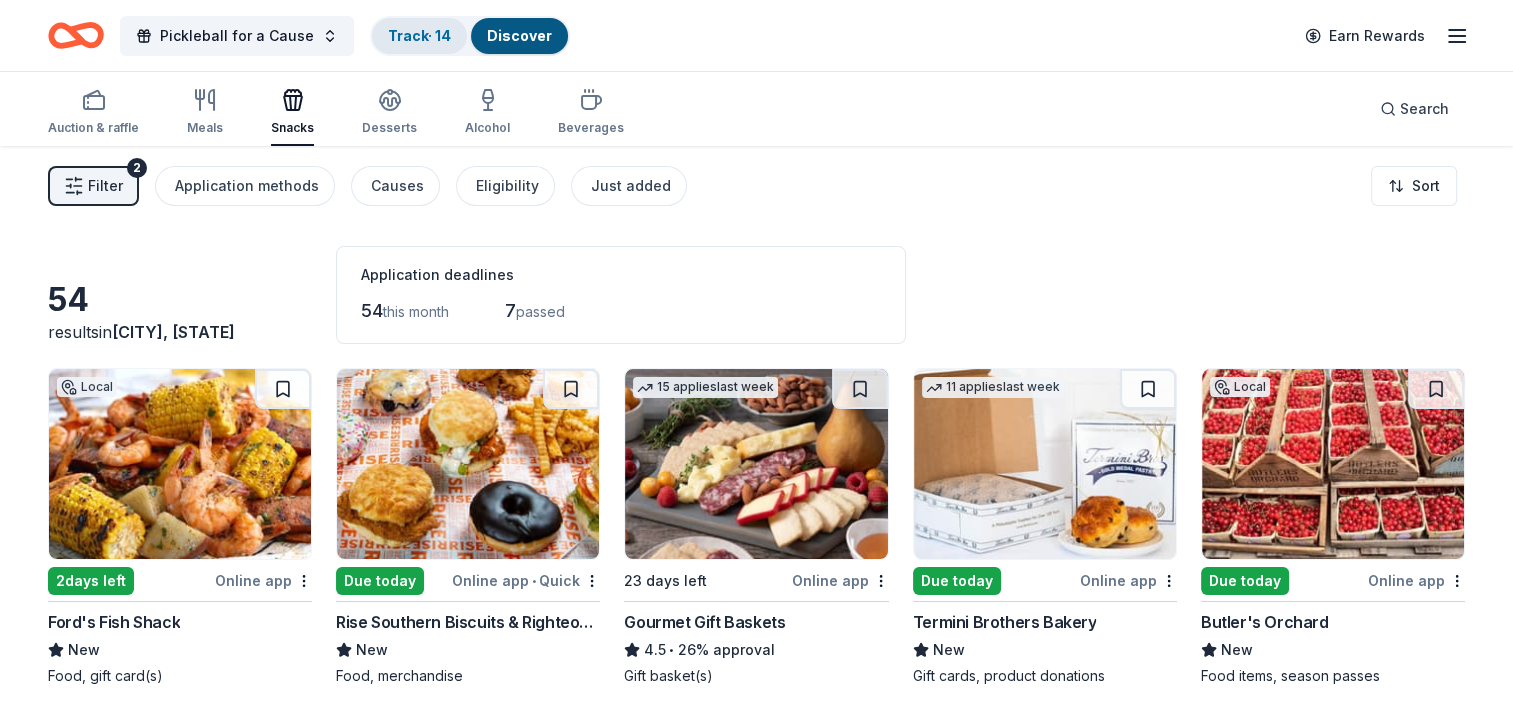 click on "Track  · 14" at bounding box center (419, 35) 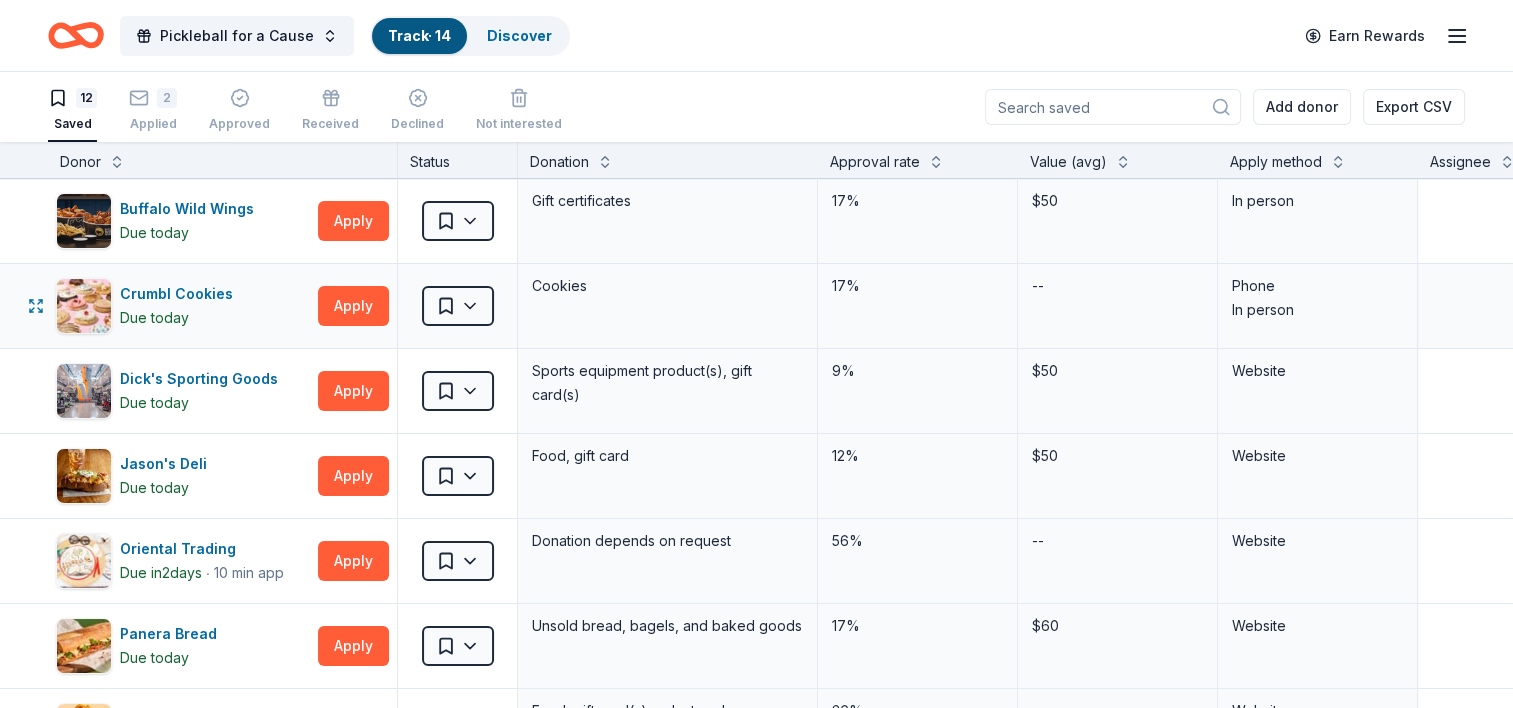 scroll, scrollTop: 0, scrollLeft: 0, axis: both 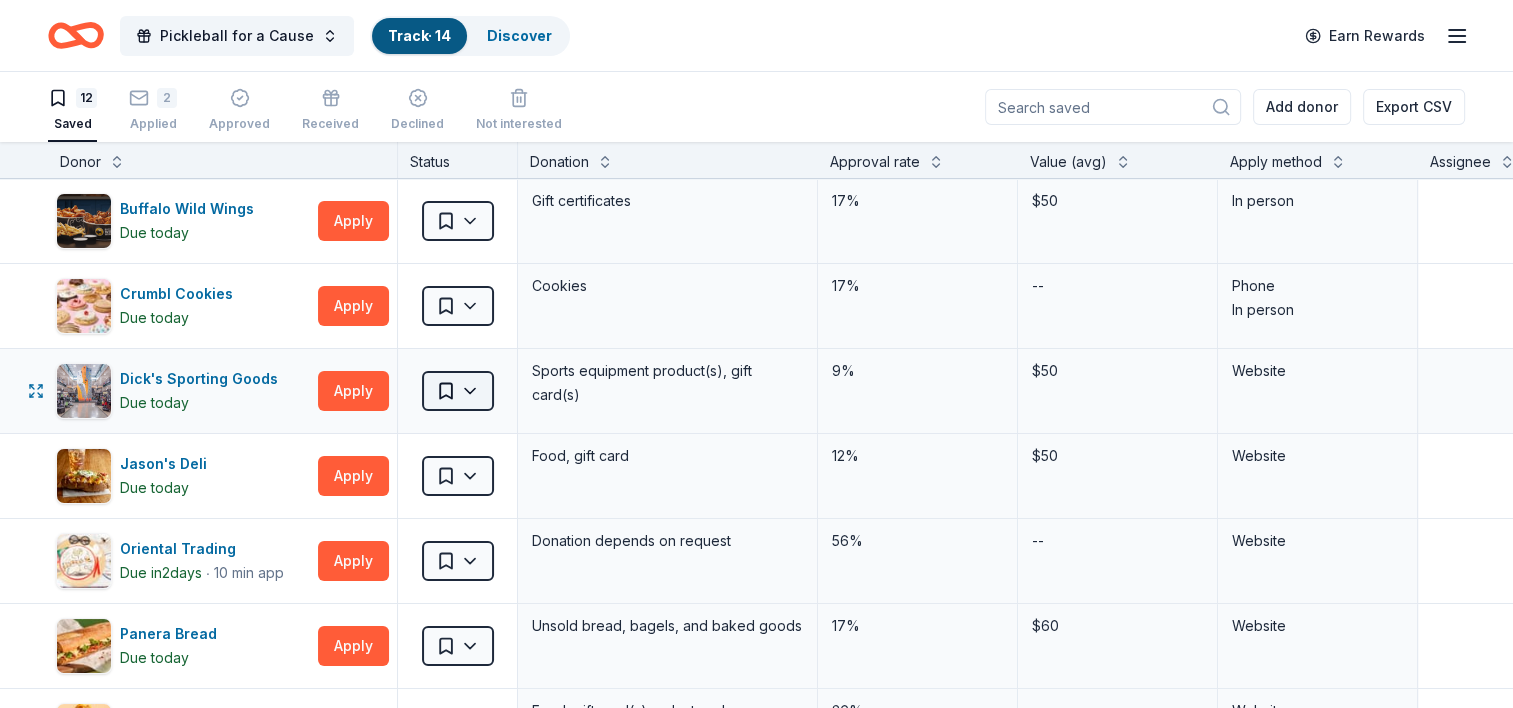 click on "Pickleball for a Cause Track  · 14 Discover Earn Rewards 13 Saved 1 Applied Approved Received Declined Not interested Add donor Export CSV Donor Status Donation Approval rate Value (avg) Apply method Assignee Notes Buffalo Wild Wings Due today Apply Saved Gift certificates 17% $50 In person Crumbl Cookies Due today Apply Saved Cookies 17% -- Phone In person Dick's Sporting Goods Due today Apply Saved Sports equipment product(s), gift card(s) 9% $50 Website Jason's Deli Due today Apply Saved Food, gift card 12% $50 Website Oriental Trading Due in  2  days ∙ 10 min app Apply Saved Donation depends on request 56% -- Website Panera Bread Due today Apply Saved Unsold bread, bagels, and baked goods 17% $60 Website Sheetz Due today Apply Saved Food, gift card(s), volunteer hours, financial contributions 36% -- Website Target Due today Apply Saved Gift cards ($50-100 value, with a maximum donation of $500 per year) 19% -- In person The Fresh Market Due in  2  days ∙ 10 min app Apply Saved Food, gift card(s), food tray(s), gift basket(s), bottled water, store item(s) 16% $30 Phone In person" at bounding box center [756, 354] 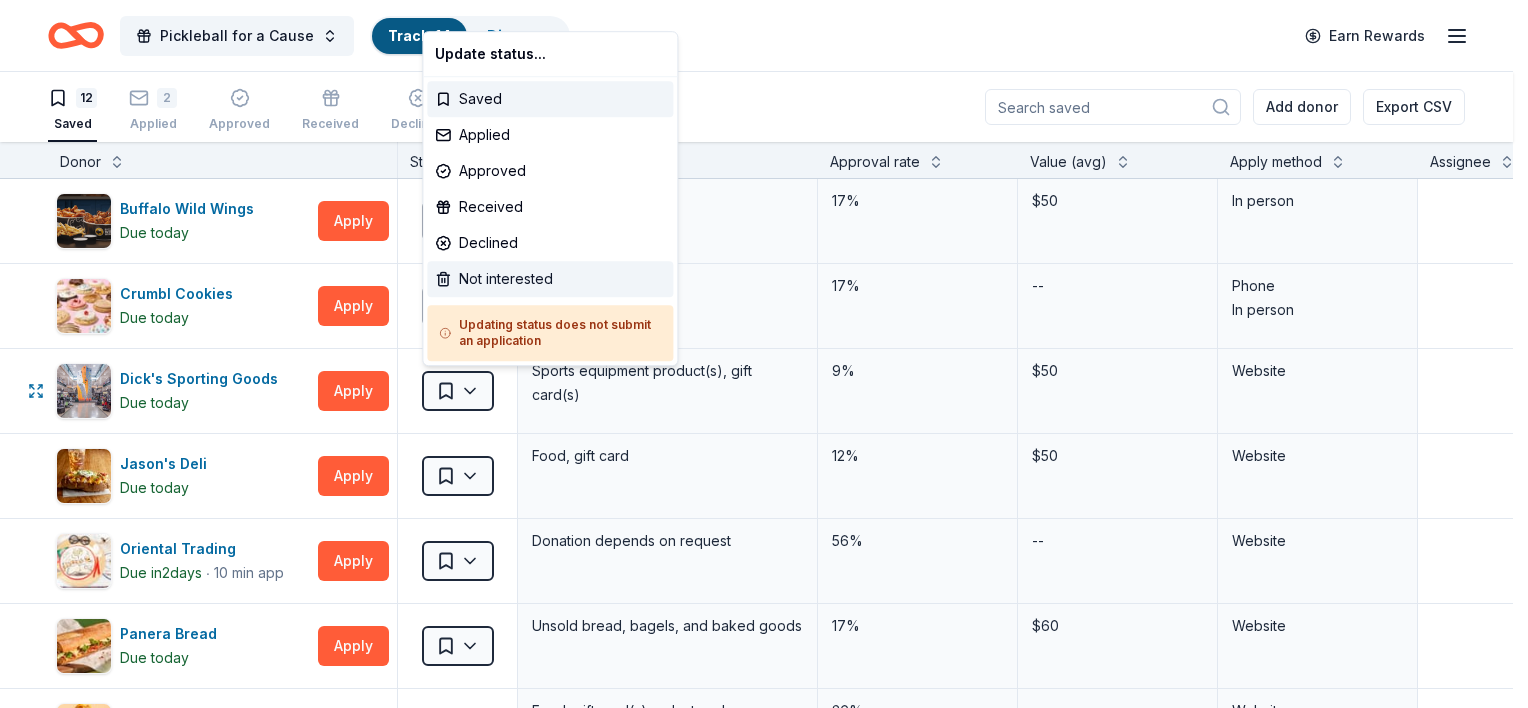 click on "Not interested" at bounding box center (550, 279) 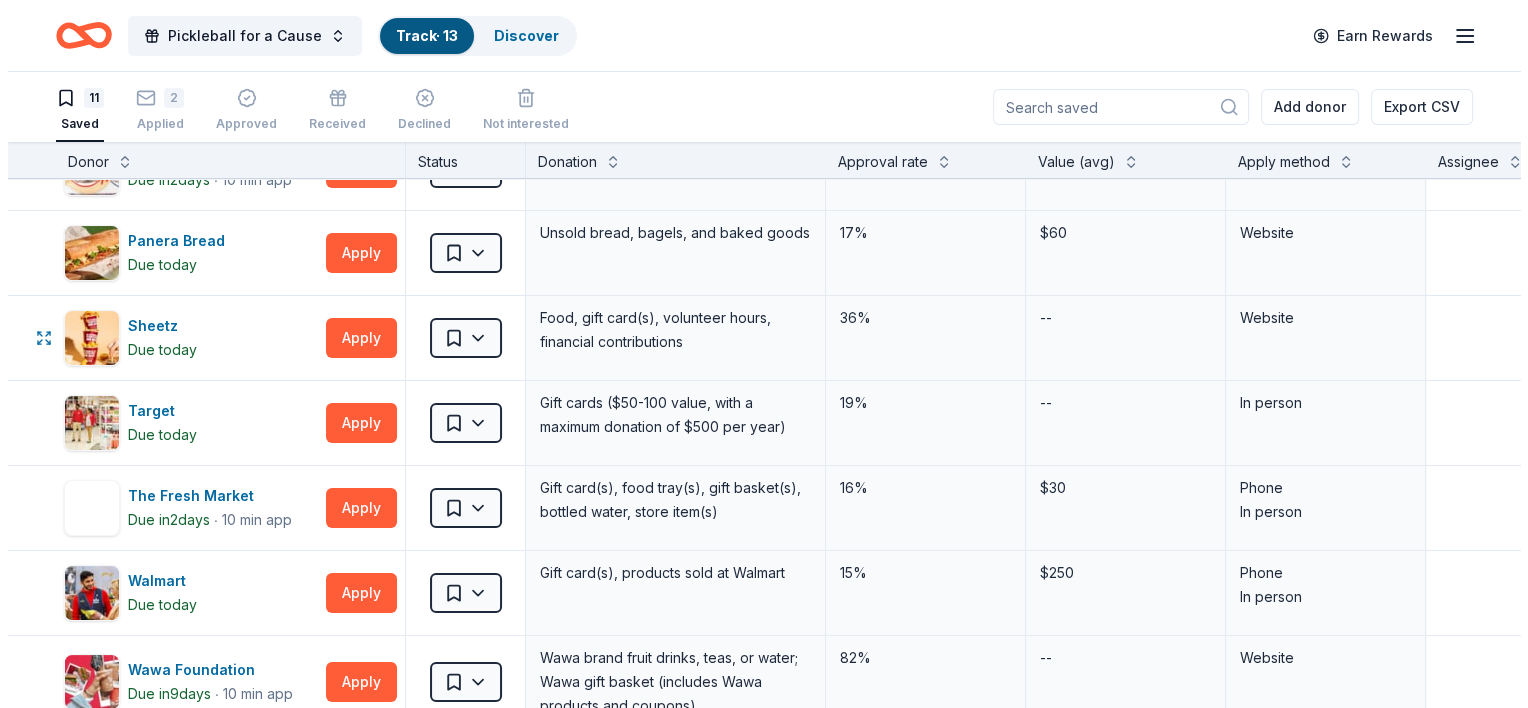scroll, scrollTop: 308, scrollLeft: 0, axis: vertical 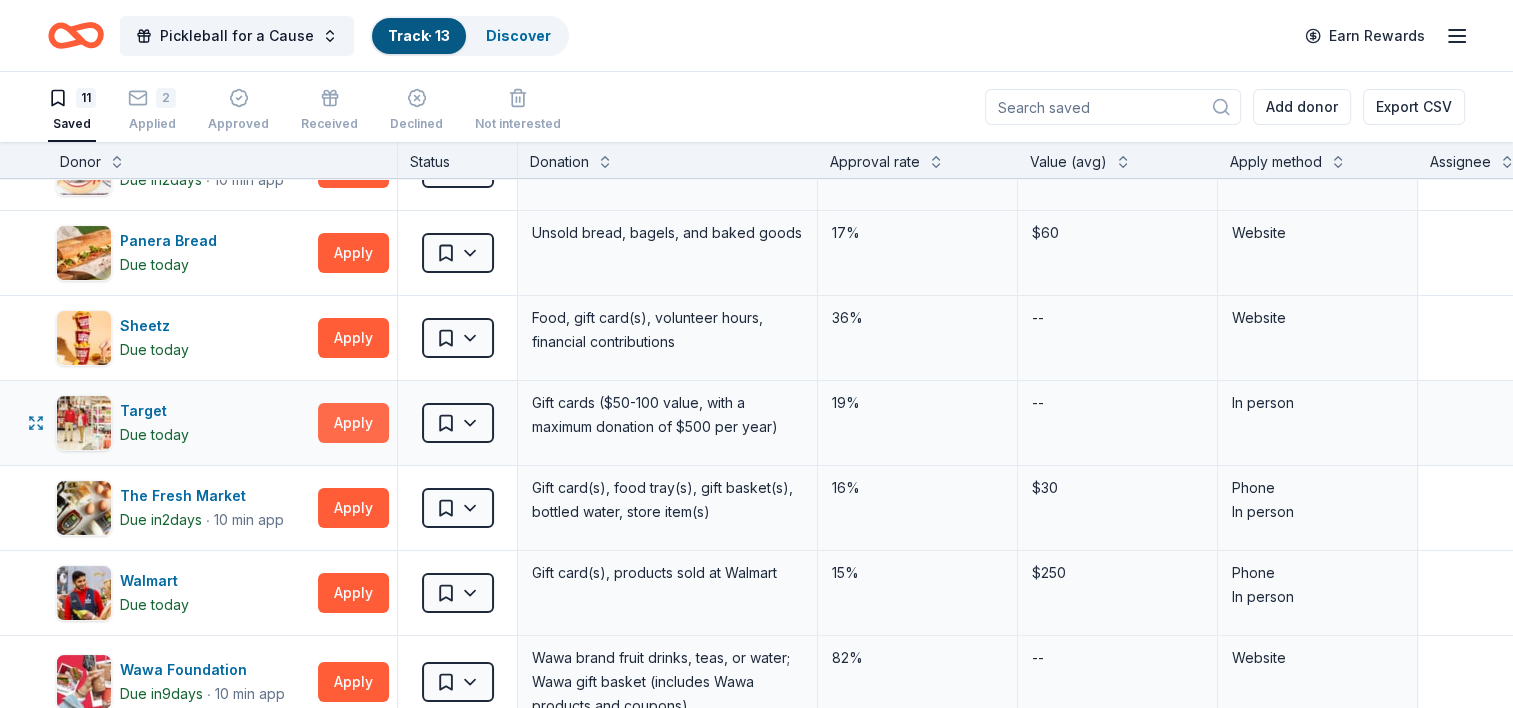 click on "Apply" at bounding box center [353, 423] 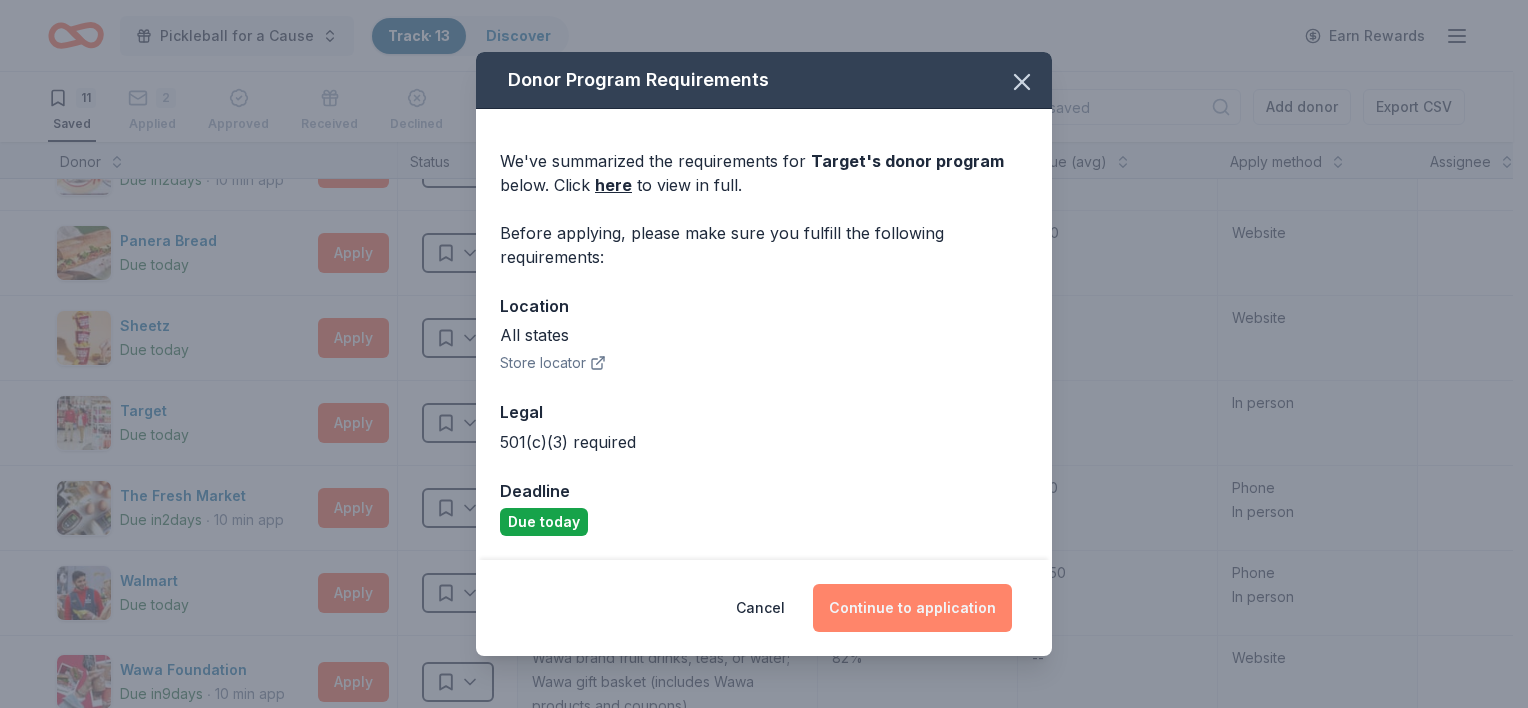 click on "Continue to application" at bounding box center (912, 608) 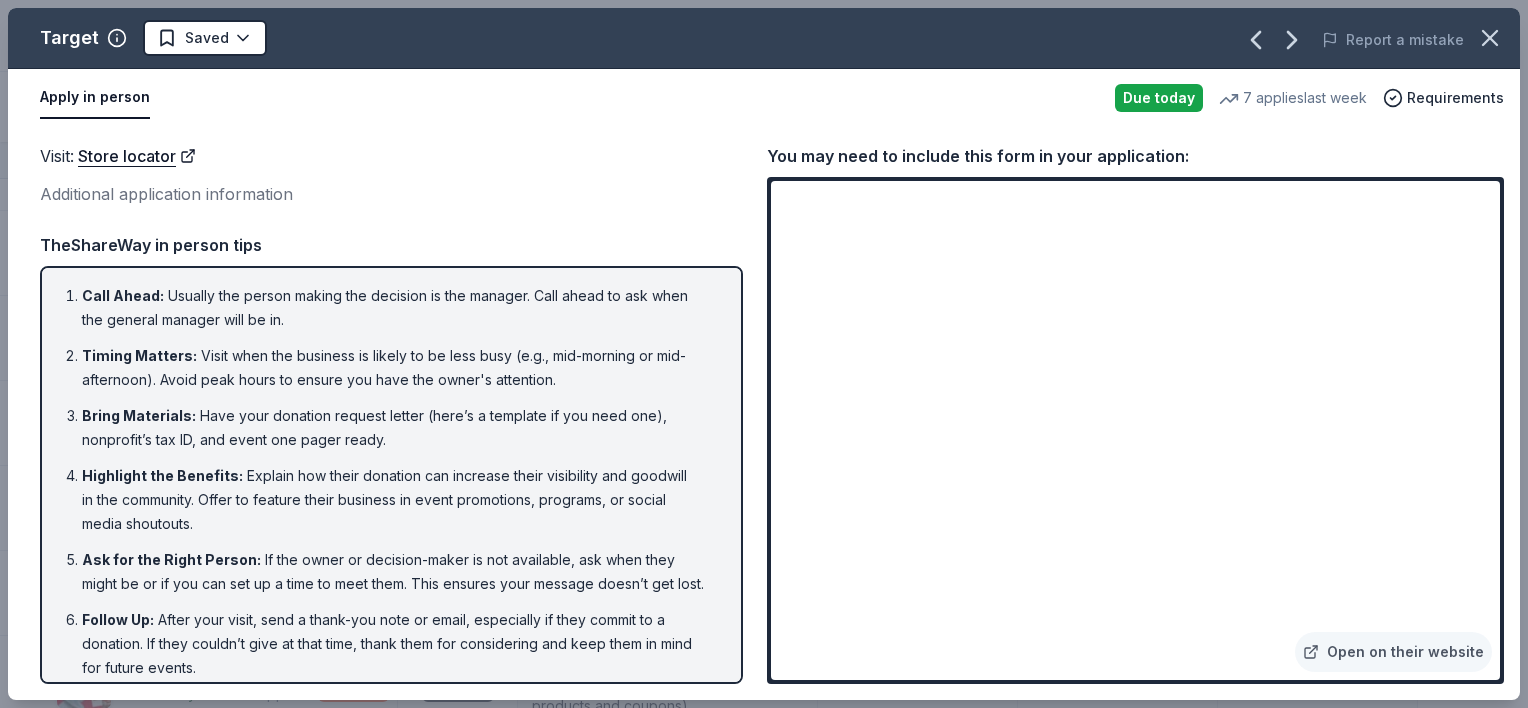 click on "Bring Materials :   Have your donation request letter (here’s a template if you need one), nonprofit’s tax ID, and event one pager ready." at bounding box center [397, 428] 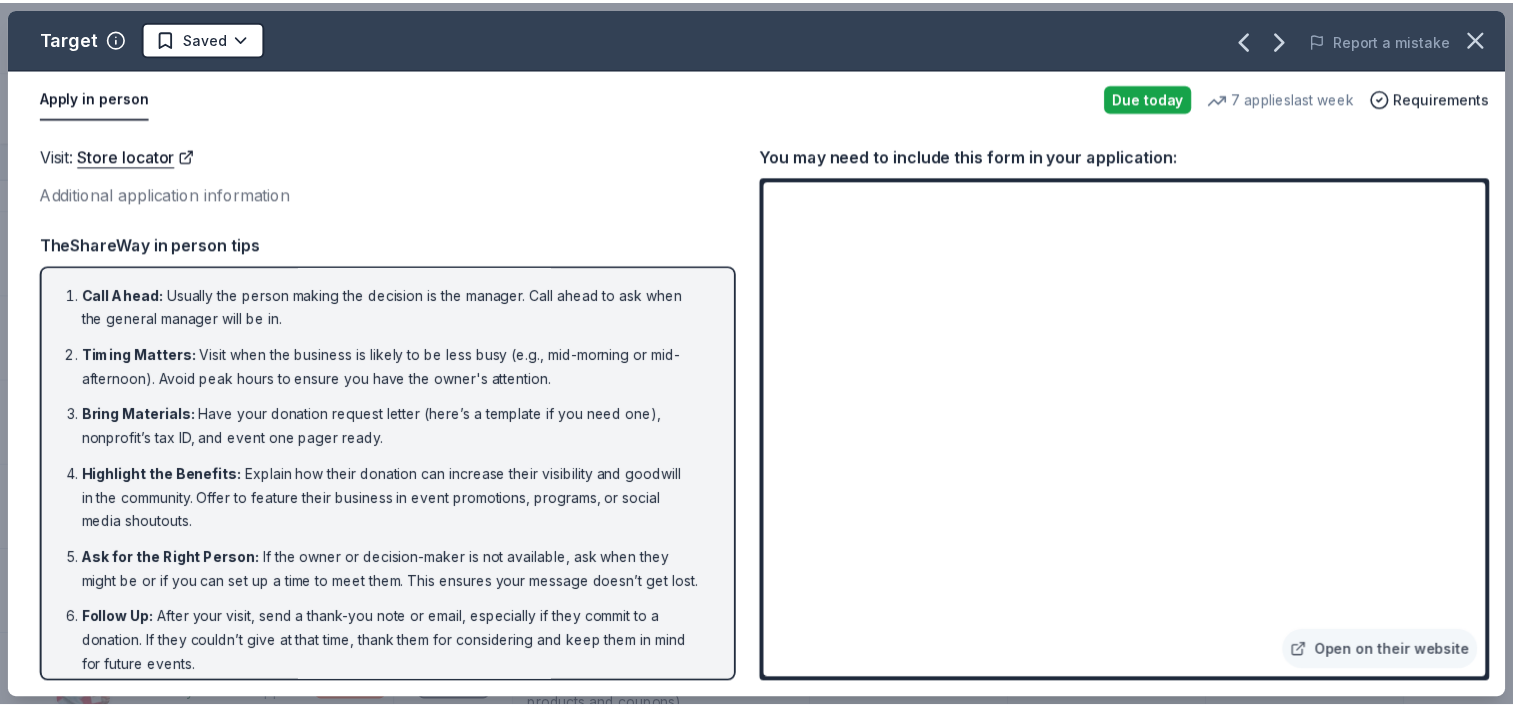 scroll, scrollTop: 36, scrollLeft: 0, axis: vertical 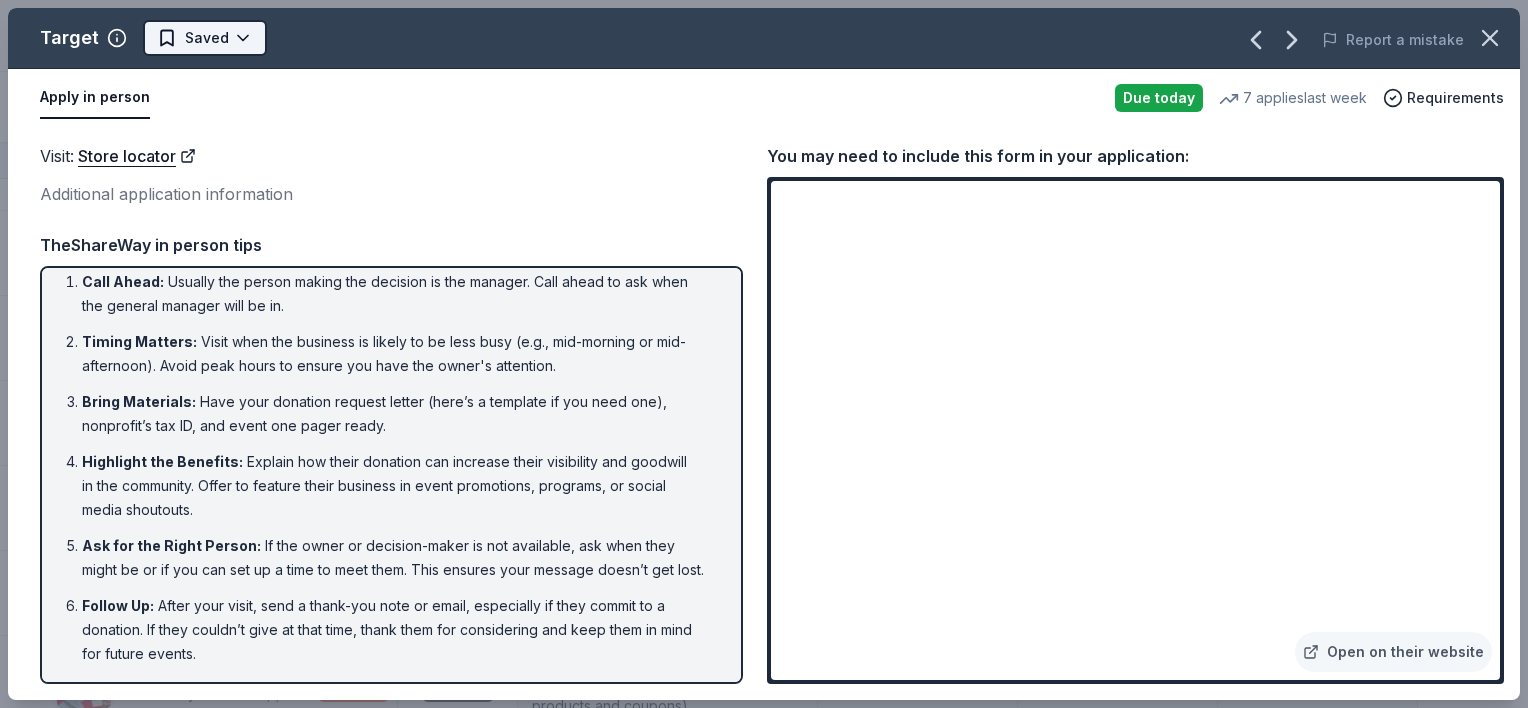 click on "Pickleball for a Cause Track  · 13 Discover Earn Rewards 11 Saved 2 Applied Approved Received Declined Not interested Add donor Export CSV Donor Status Donation Approval rate Value (avg) Apply method Assignee Notes Buffalo Wild Wings Due today Apply Saved Gift certificates 17% $50 In person Crumbl Cookies Due today Apply Saved Cookies 17% -- Phone In person Jason's Deli Due today Apply Saved Food, gift card 12% $50 Website Oriental Trading Due in  2  days ∙ 10 min app Apply Saved Donation depends on request 56% -- Website Panera Bread Due today Apply Saved Unsold bread, bagels, and baked goods 17% $60 Website Sheetz Due today Apply Saved Food, gift card(s), volunteer hours, financial contributions 36% -- Website Target Due today Apply Saved Gift cards ($50-100 value, with a maximum donation of $500 per year) 19% -- In person The Fresh Market Due in  2  days ∙ 10 min app Apply Saved Gift card(s), food tray(s), gift basket(s), bottled water, store item(s) 16% $30 Phone In person Walmart Due today Apply 15%" at bounding box center [764, 354] 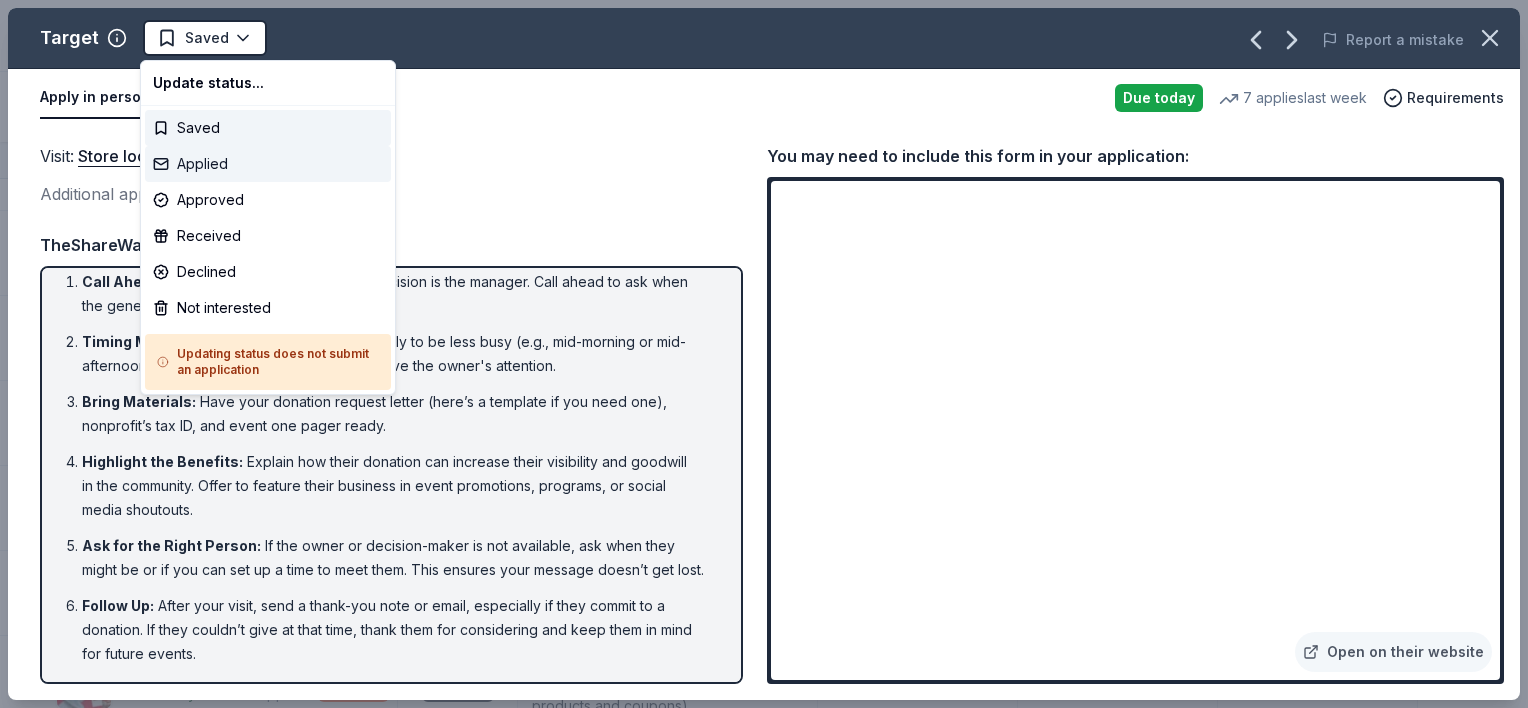 click on "Applied" at bounding box center (268, 164) 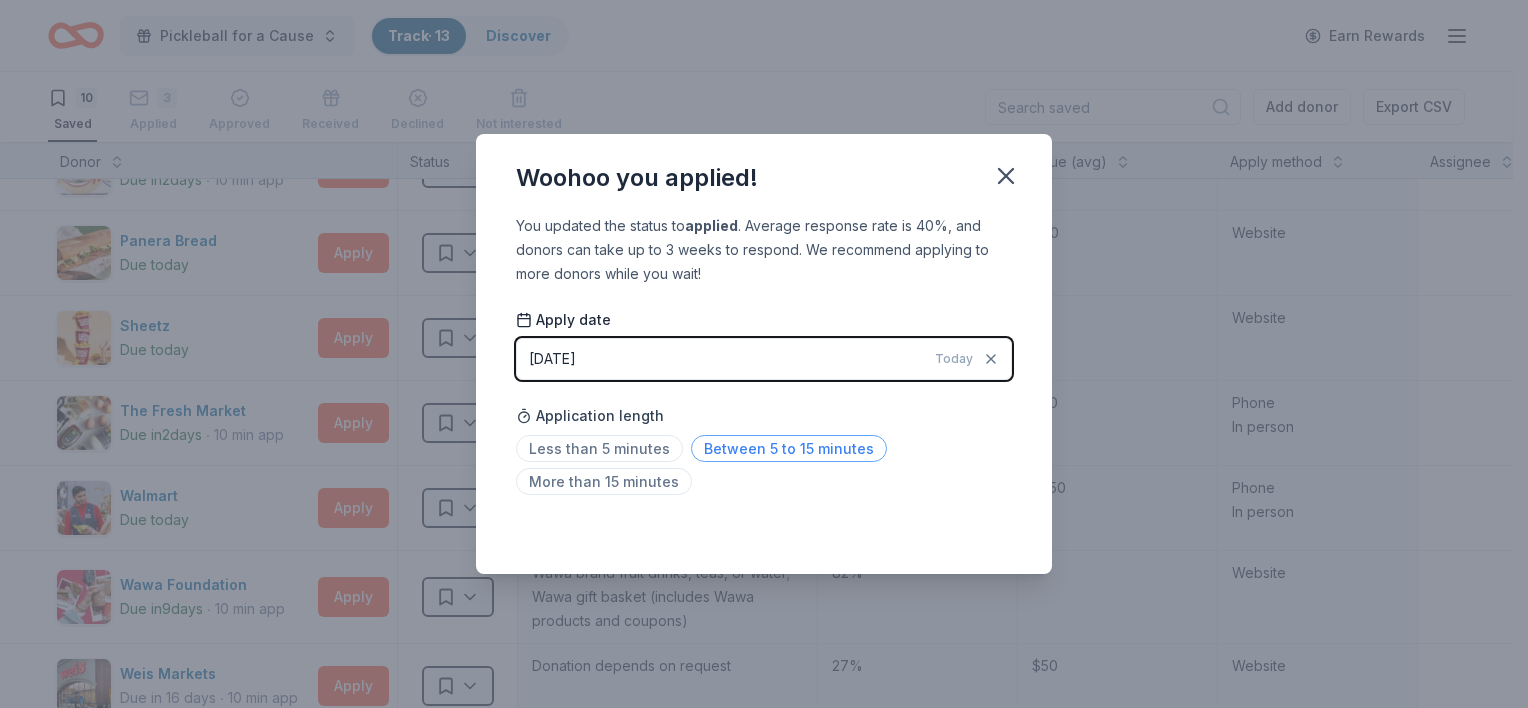 click on "Between 5 to 15 minutes" at bounding box center [789, 448] 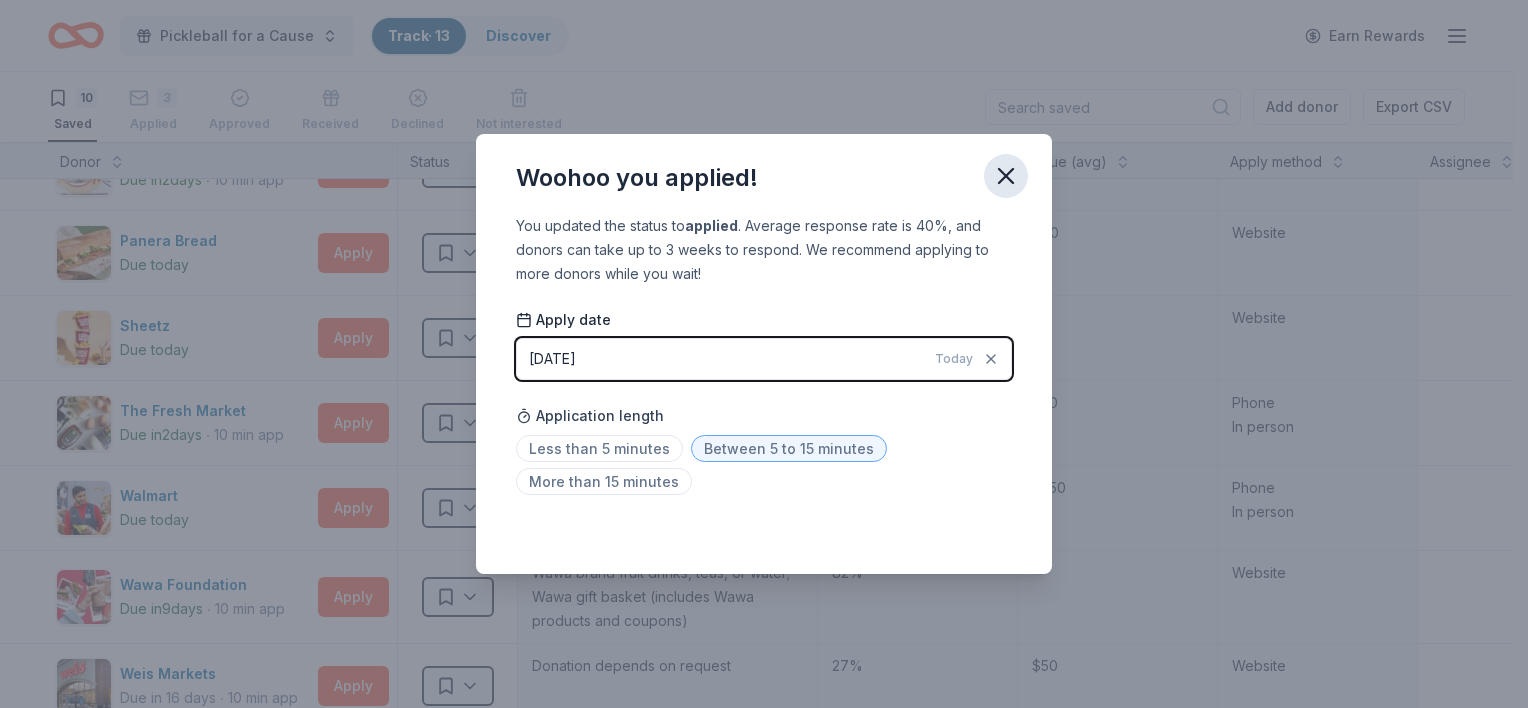 click 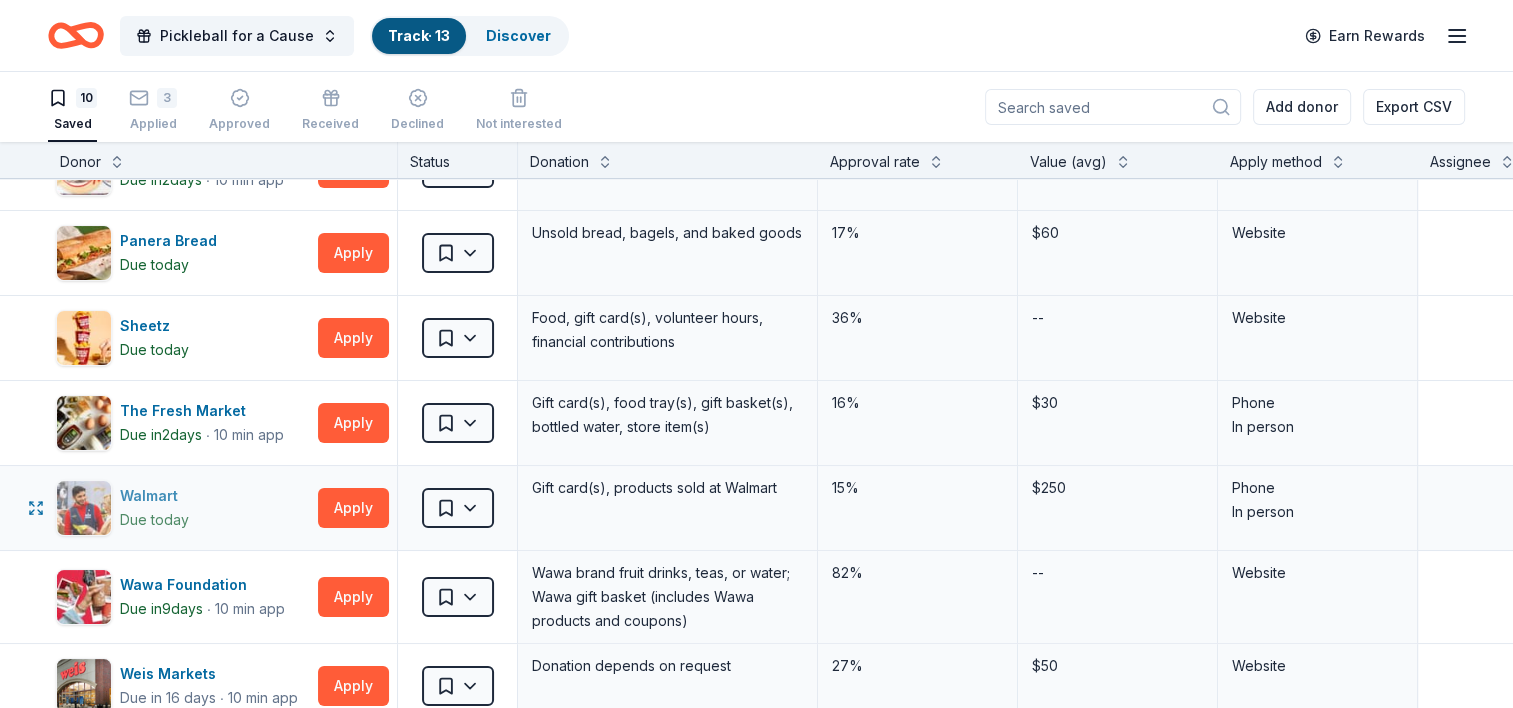 click on "Walmart Due today" at bounding box center (183, 508) 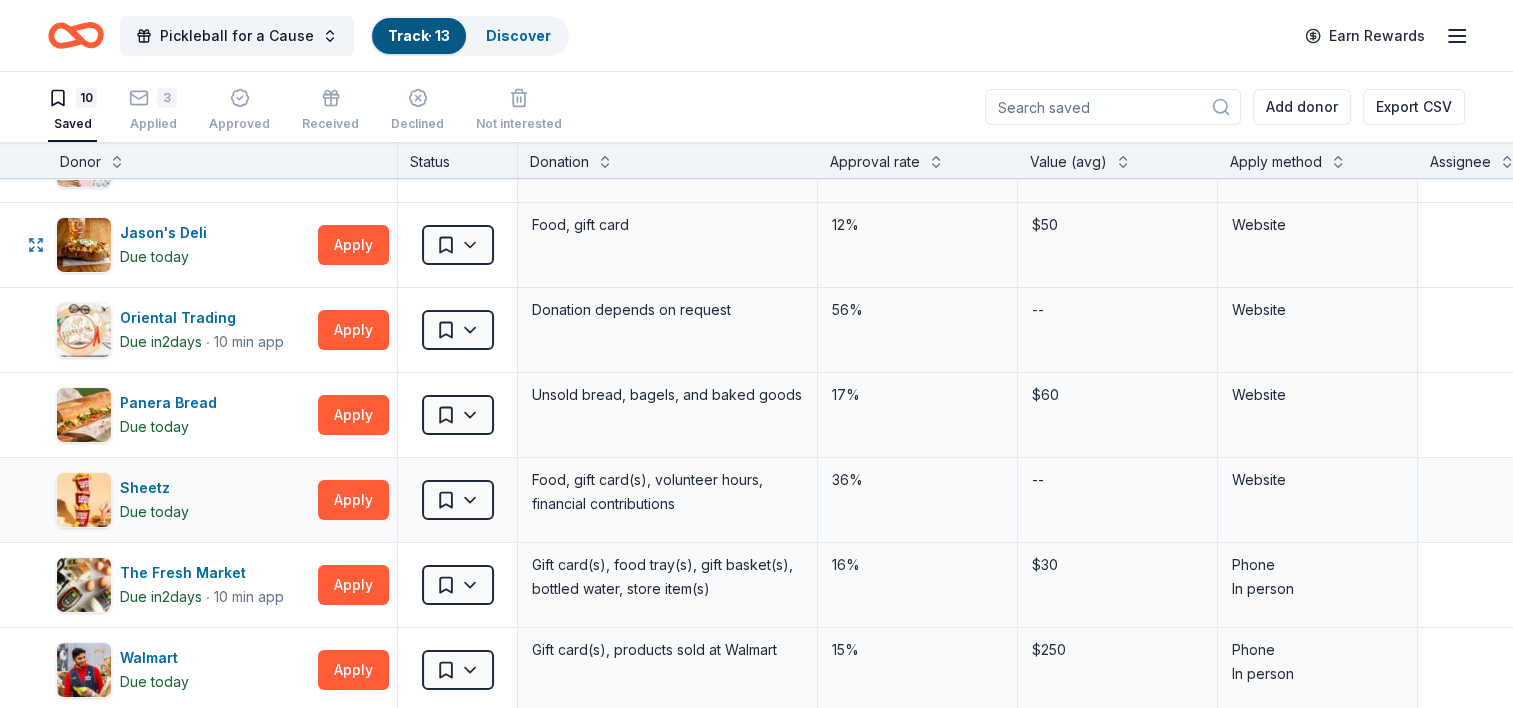 scroll, scrollTop: 148, scrollLeft: 0, axis: vertical 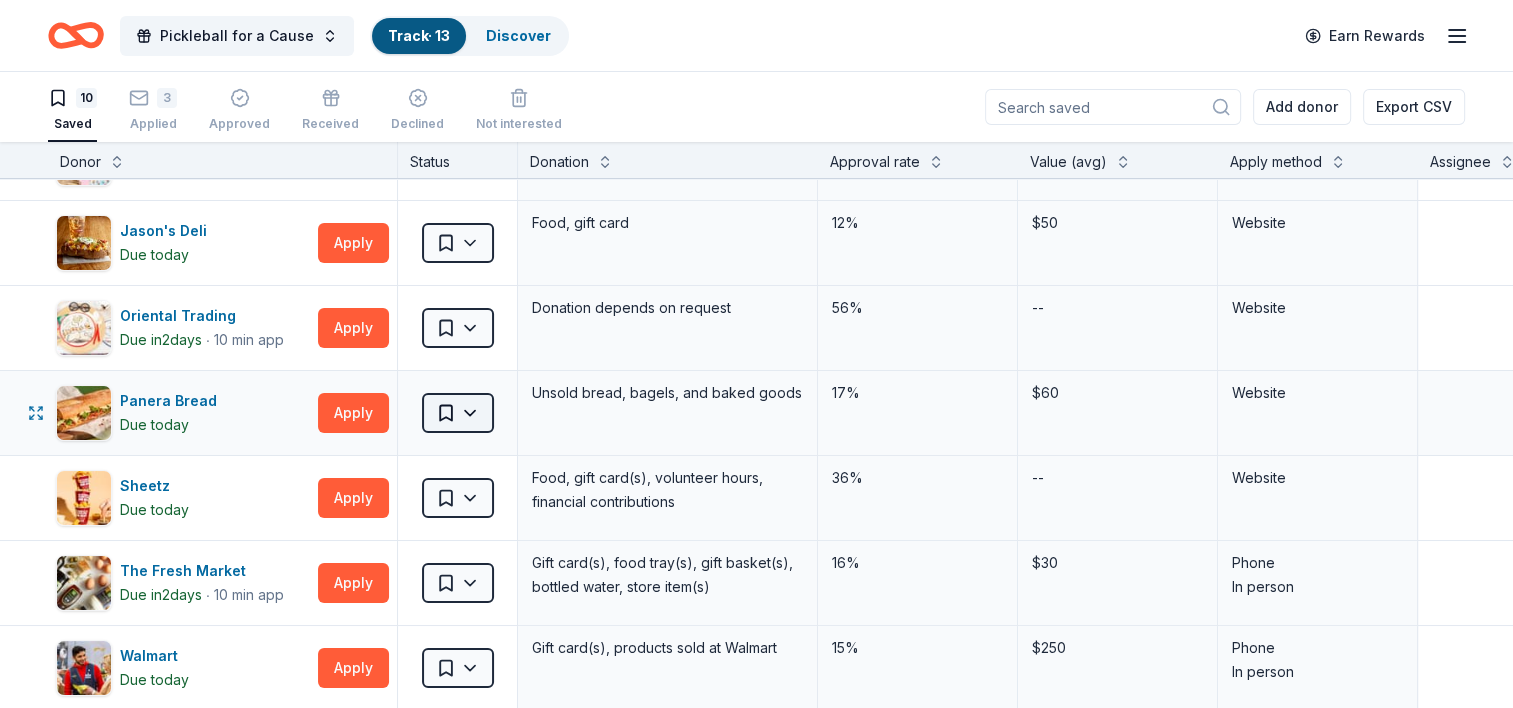 click on "Pickleball for a Cause Track  · 13 Discover Earn Rewards 10 Saved 3 Applied Approved Received Declined Not interested Add donor Export CSV Donor Status Donation Approval rate Value (avg) Apply method Assignee Notes Buffalo Wild Wings Due today Apply Saved Gift certificates 17% $50 In person Crumbl Cookies Due today Apply Saved Cookies 17% -- Phone In person Jason's Deli Due today Apply Saved Food, gift card 12% $50 Website Oriental Trading Due in  2  days ∙ 10 min app Apply Saved Donation depends on request 56% -- Website Panera Bread Due today Apply Saved Unsold bread, bagels, and baked goods 17% $60 Website Sheetz Due today Apply Saved Food, gift card(s), volunteer hours, financial contributions 36% -- Website The Fresh Market Due in  2  days ∙ 10 min app Apply Saved Gift card(s), food tray(s), gift basket(s), bottled water, store item(s) 16% $30 Phone In person Walmart Due today Apply Saved Gift card(s), products sold at Walmart 15% $250 Phone In person Wawa Foundation Due in  9  days ∙ 10 min app" at bounding box center [756, 354] 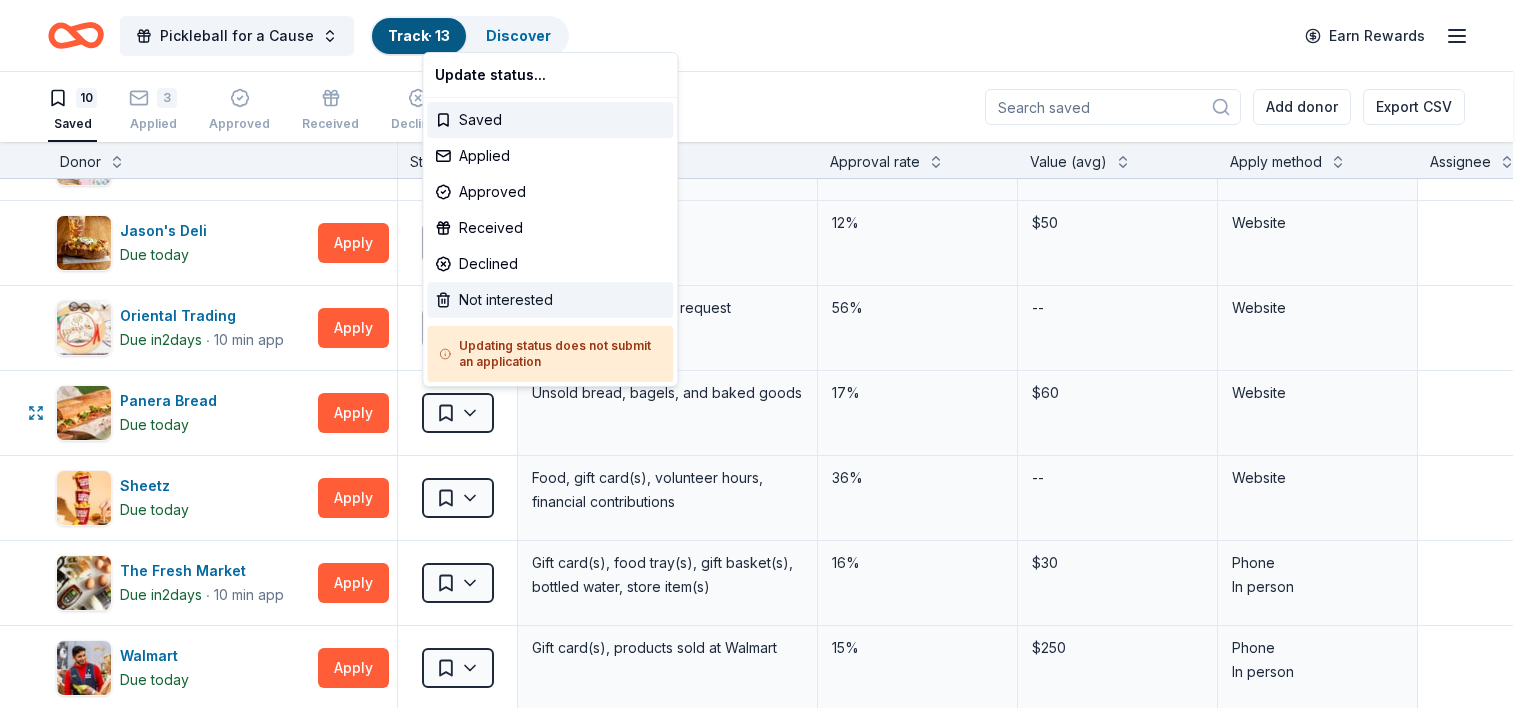 click on "Not interested" at bounding box center [550, 300] 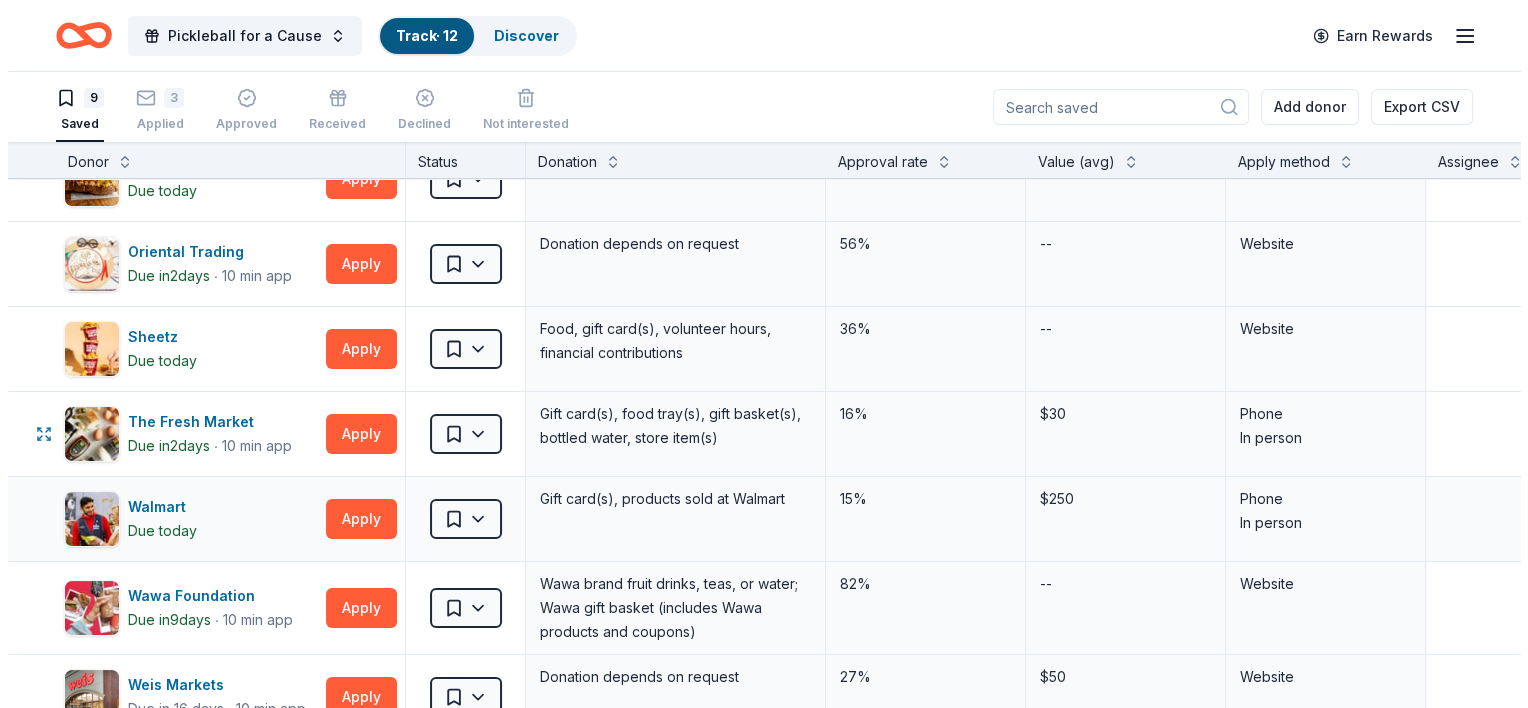 scroll, scrollTop: 211, scrollLeft: 0, axis: vertical 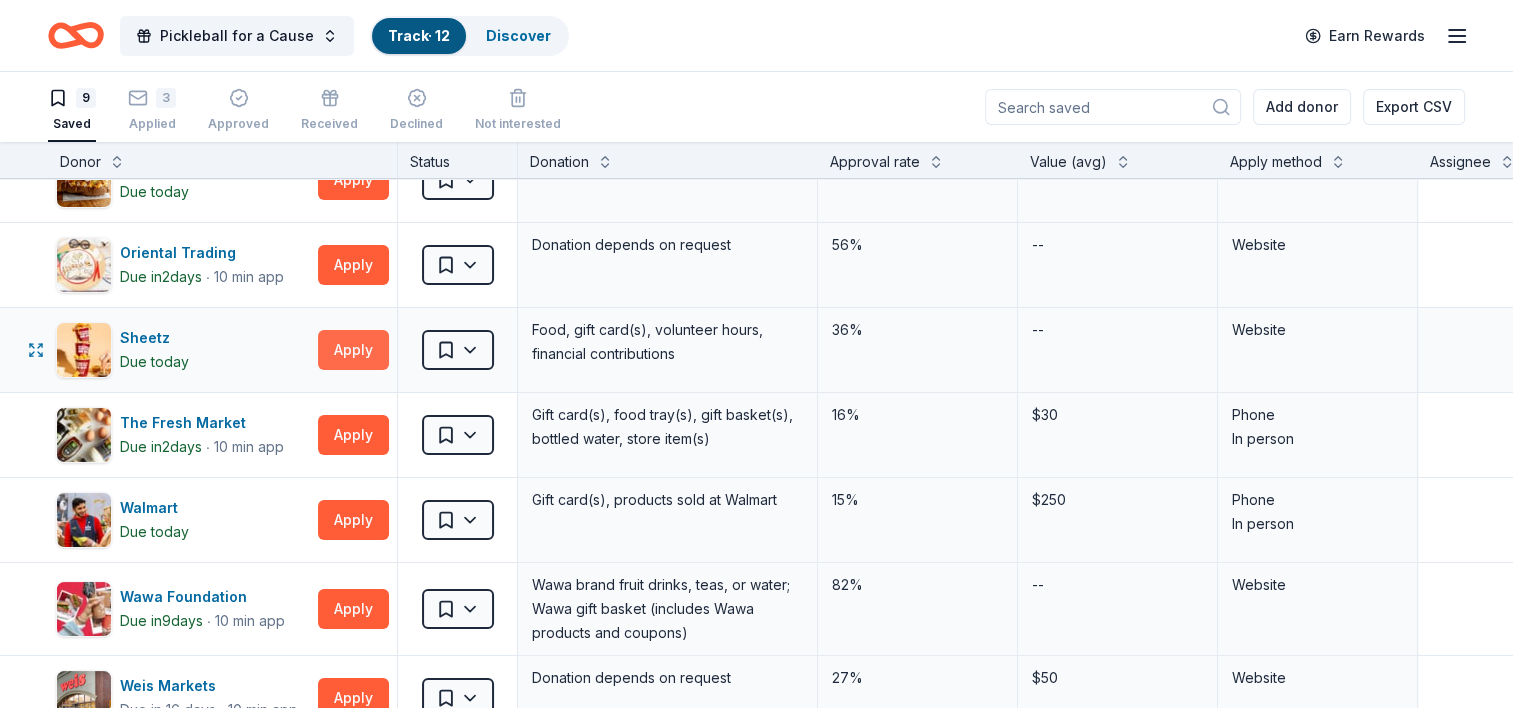click on "Apply" at bounding box center [353, 350] 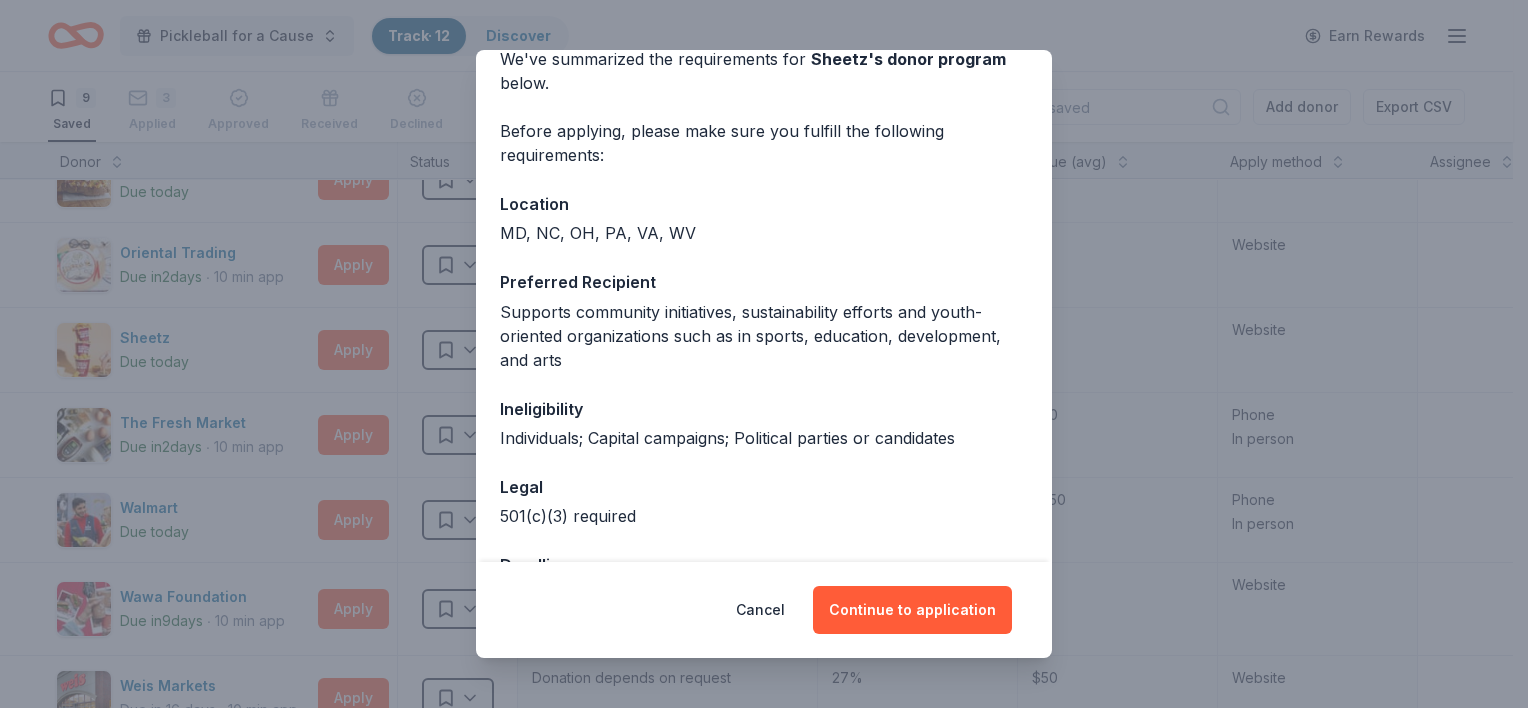 scroll, scrollTop: 172, scrollLeft: 0, axis: vertical 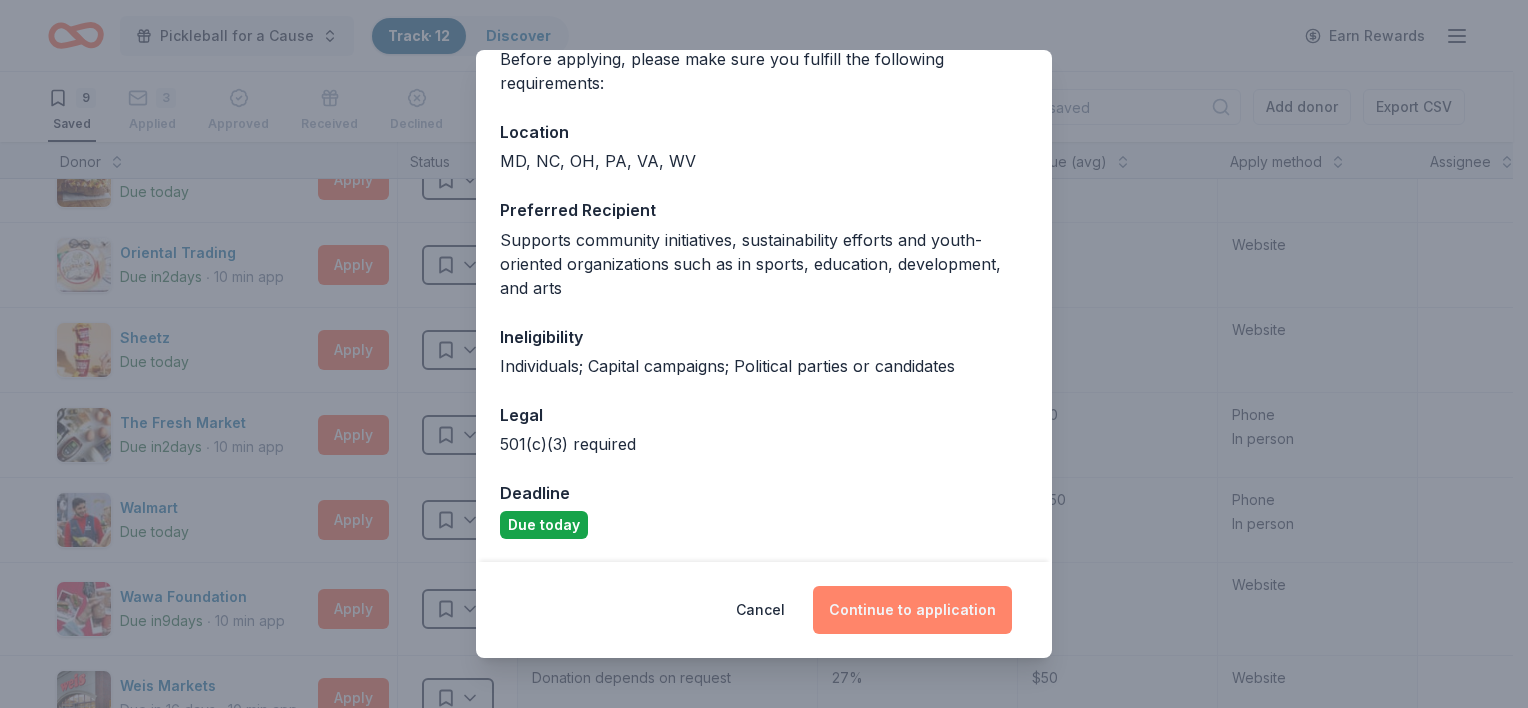 click on "Continue to application" at bounding box center [912, 610] 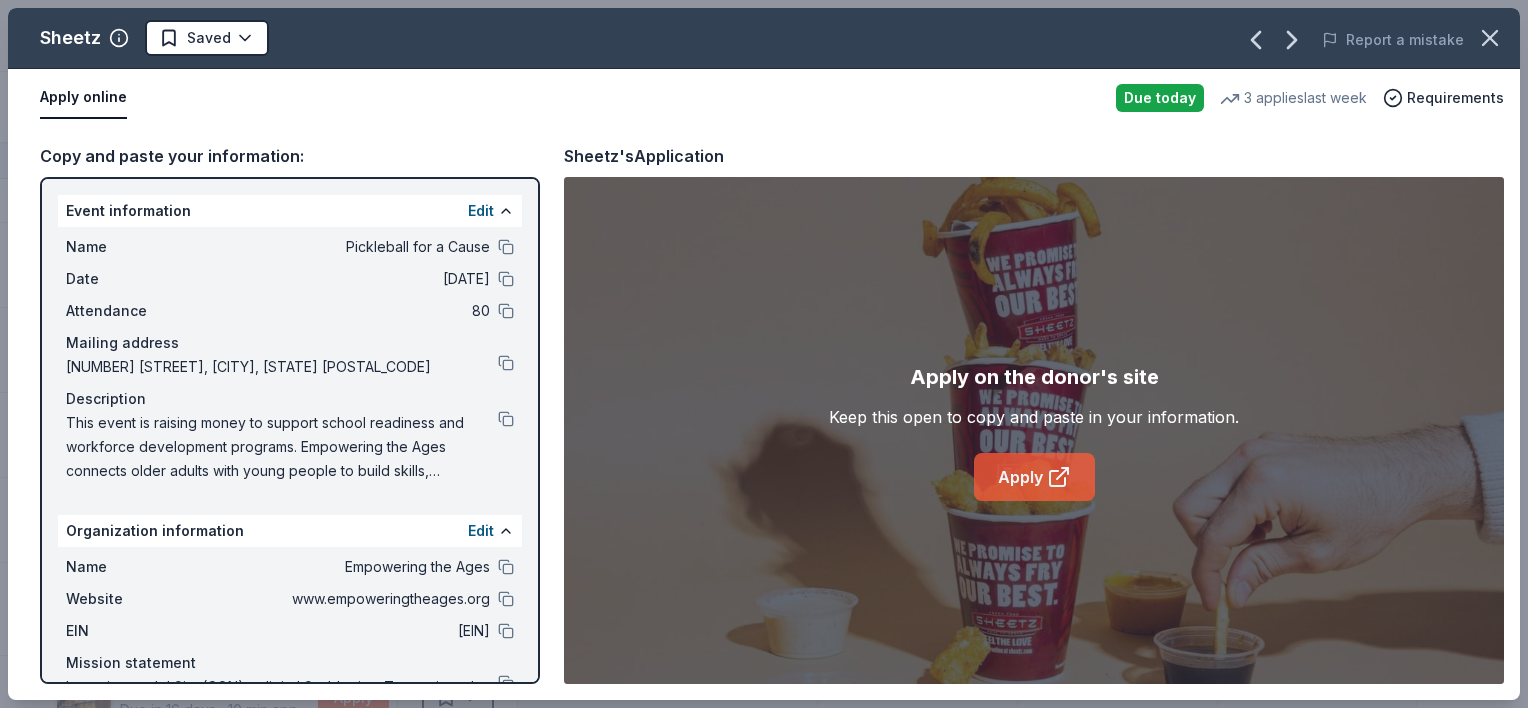 click on "Apply" at bounding box center (1034, 477) 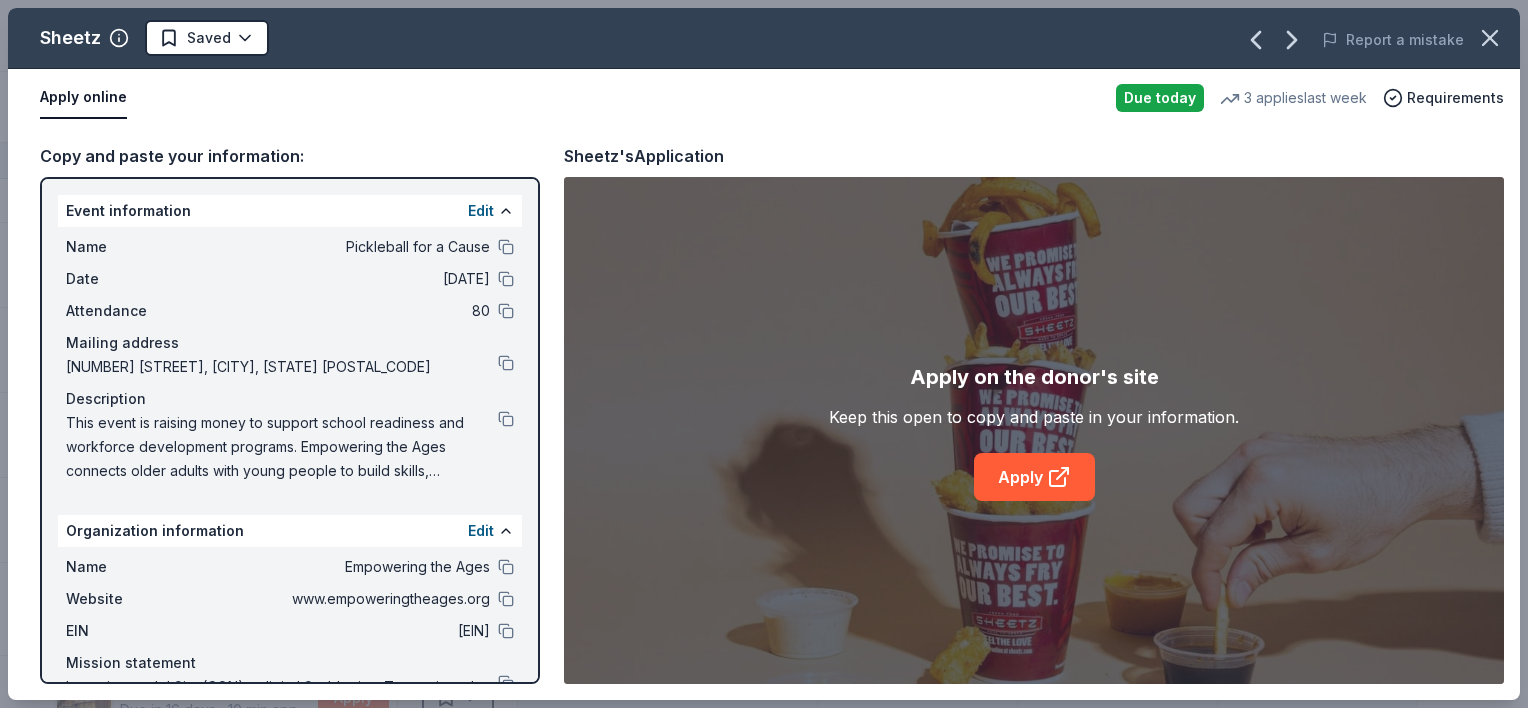 scroll, scrollTop: 88, scrollLeft: 0, axis: vertical 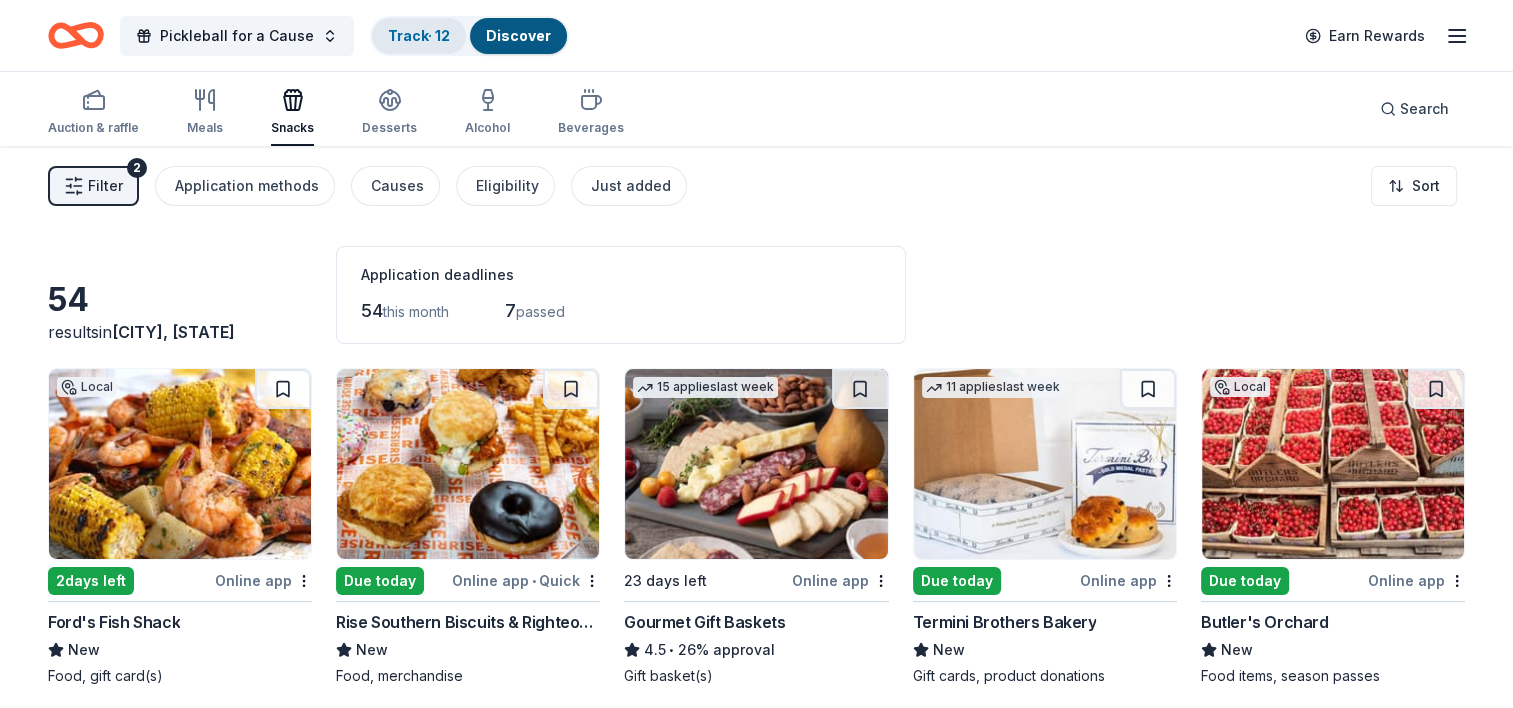 click on "Track  · 12" at bounding box center (419, 35) 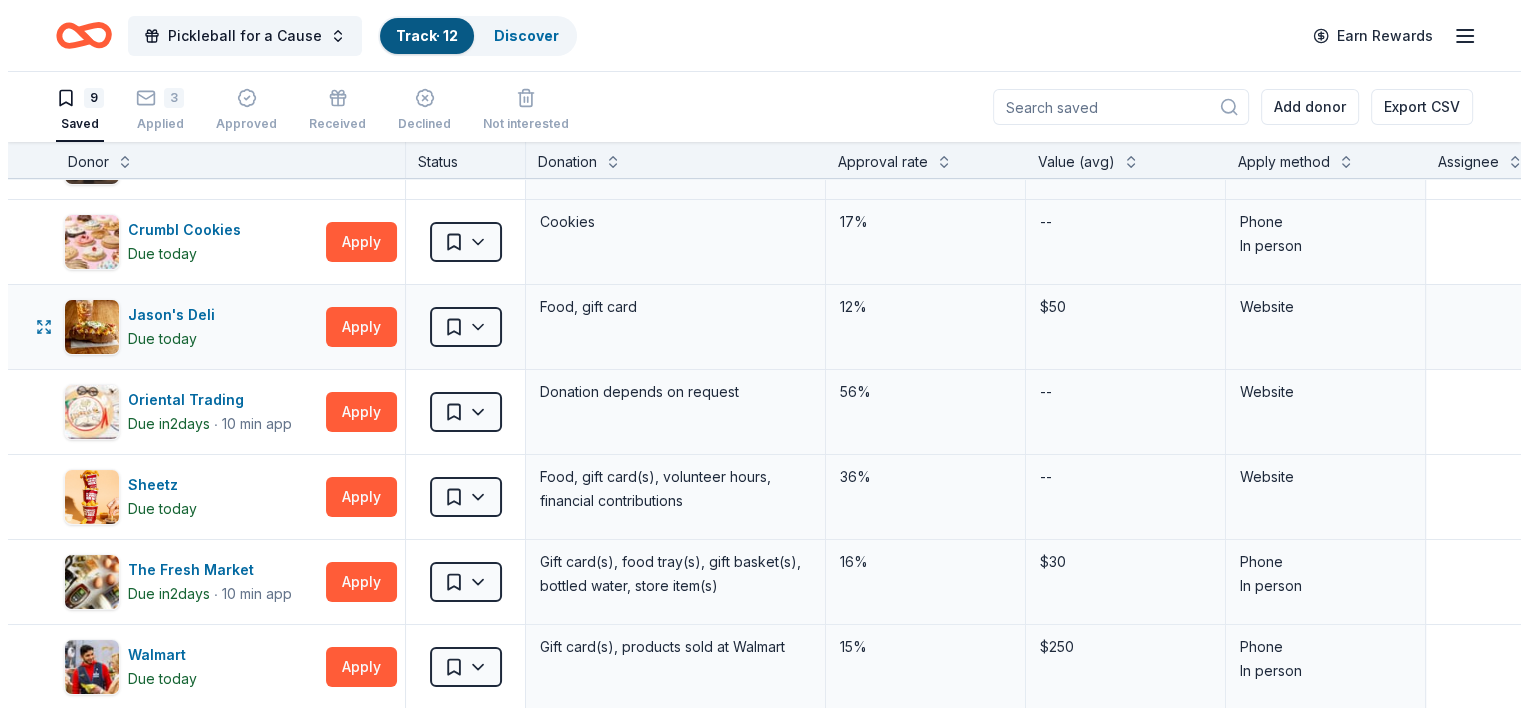 scroll, scrollTop: 64, scrollLeft: 0, axis: vertical 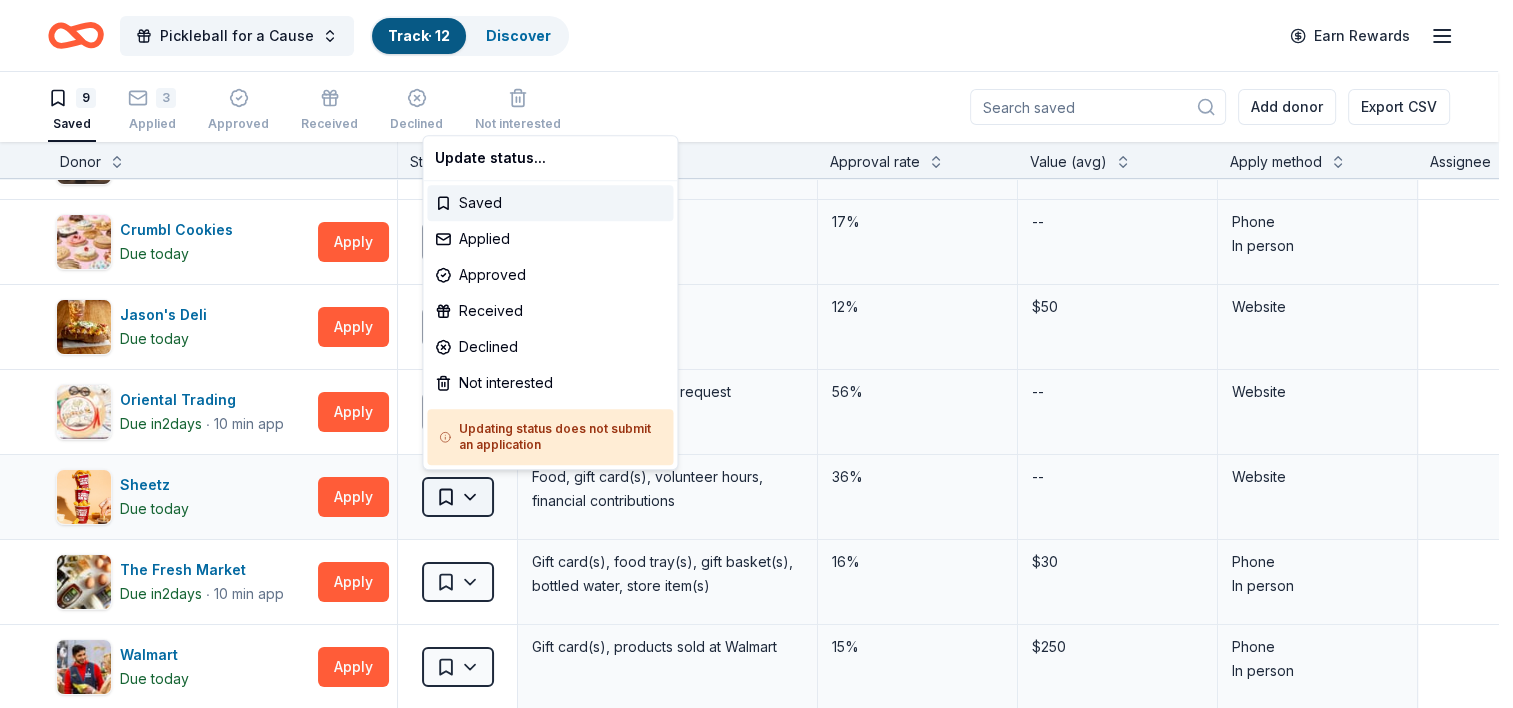 click on "Pickleball for a Cause Track  · 12 Discover Earn Rewards 9 Saved 3 Applied Approved Received Declined Not interested Add donor Export CSV Donor Status Donation Approval rate Value (avg) Apply method Assignee Notes Buffalo Wild Wings Due today Apply Saved Gift certificates 17% $50 In person Crumbl Cookies Due today Apply Saved Cookies 17% -- Phone In person Jason's Deli Due today Apply Saved Food, gift card 12% $50 Website Oriental Trading Due in  2  days ∙ 10 min app Apply Saved Donation depends on request 56% -- Website Sheetz Due today Apply Saved Food, gift card(s), volunteer hours, financial contributions 36% -- Website The Fresh Market Due in  2  days ∙ 10 min app Apply Saved Gift card(s), food tray(s), gift basket(s), bottled water, store item(s) 16% $30 Phone In person Walmart Due today Apply Saved Gift card(s), products sold at Walmart 15% $250 Phone In person Wawa Foundation Due in  9  days ∙ 10 min app Apply Saved 82% -- Website Weis Markets Due in 16 days ∙ 10 min app Apply Saved 27% $50" at bounding box center [756, 354] 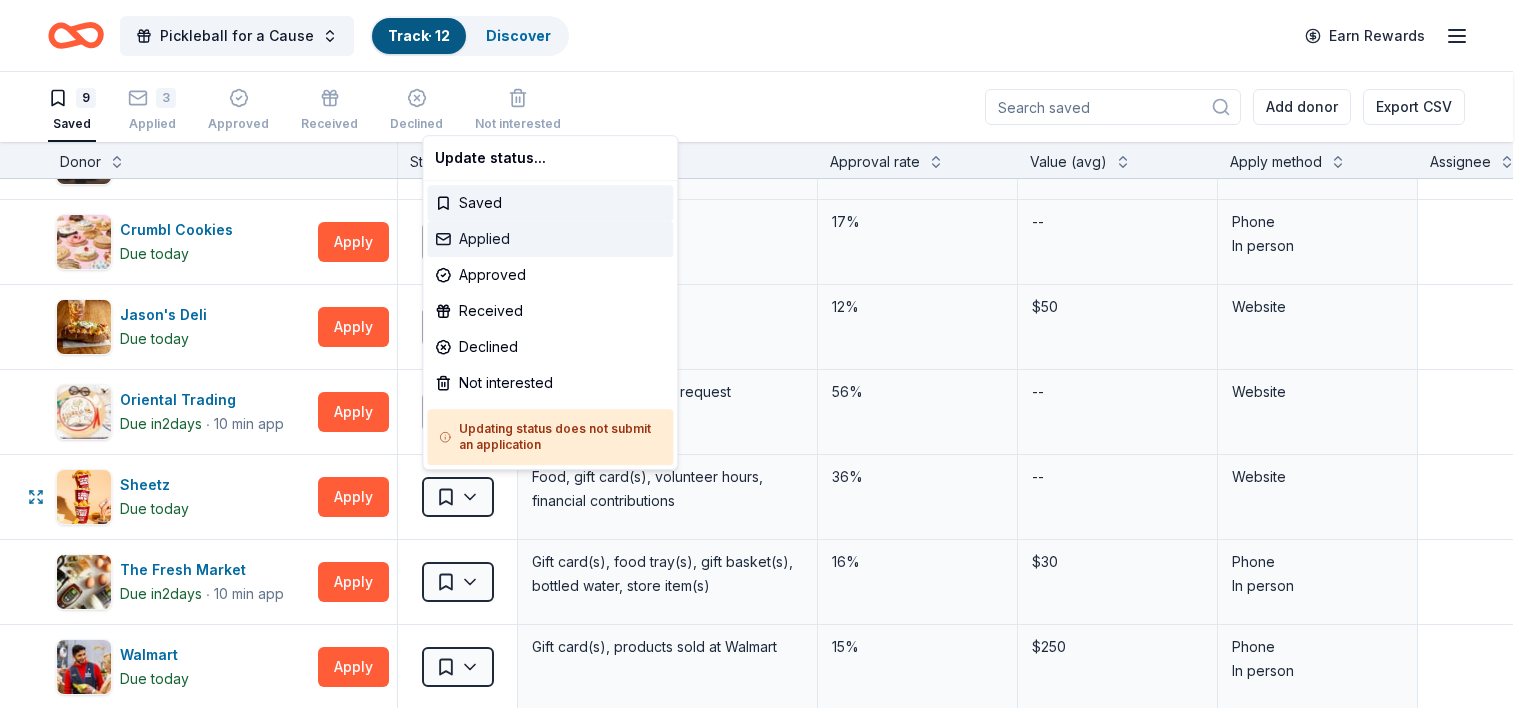 click on "Applied" at bounding box center [550, 239] 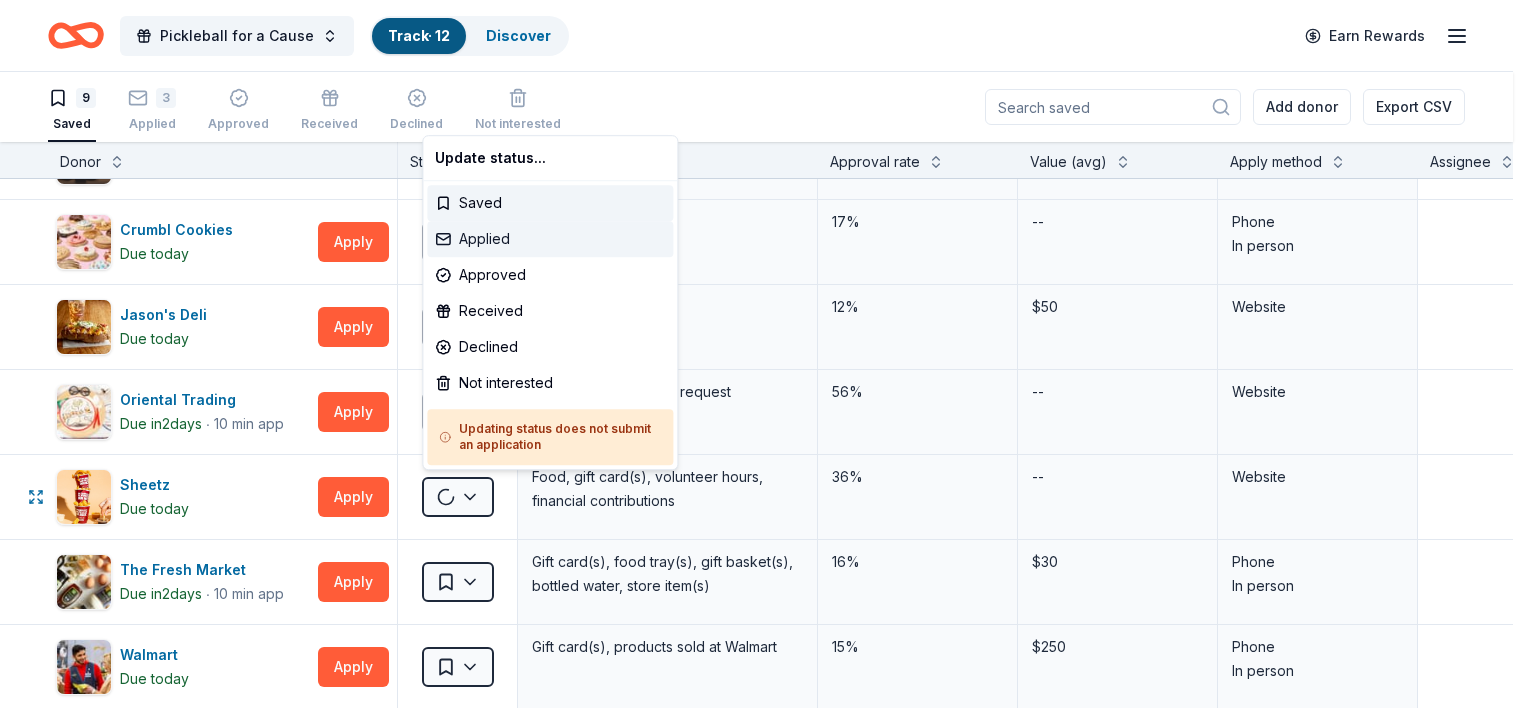 click on "Applied" at bounding box center [550, 239] 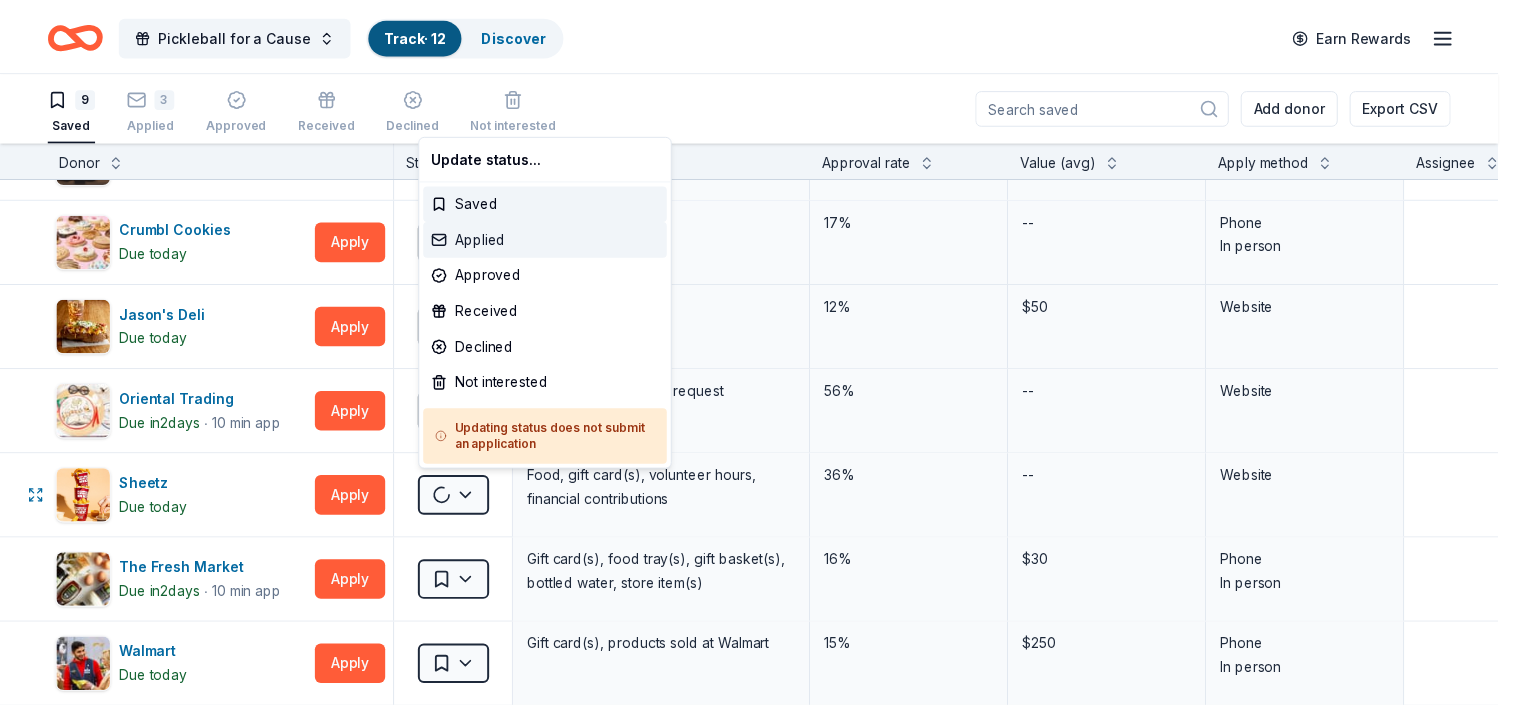 scroll, scrollTop: 0, scrollLeft: 0, axis: both 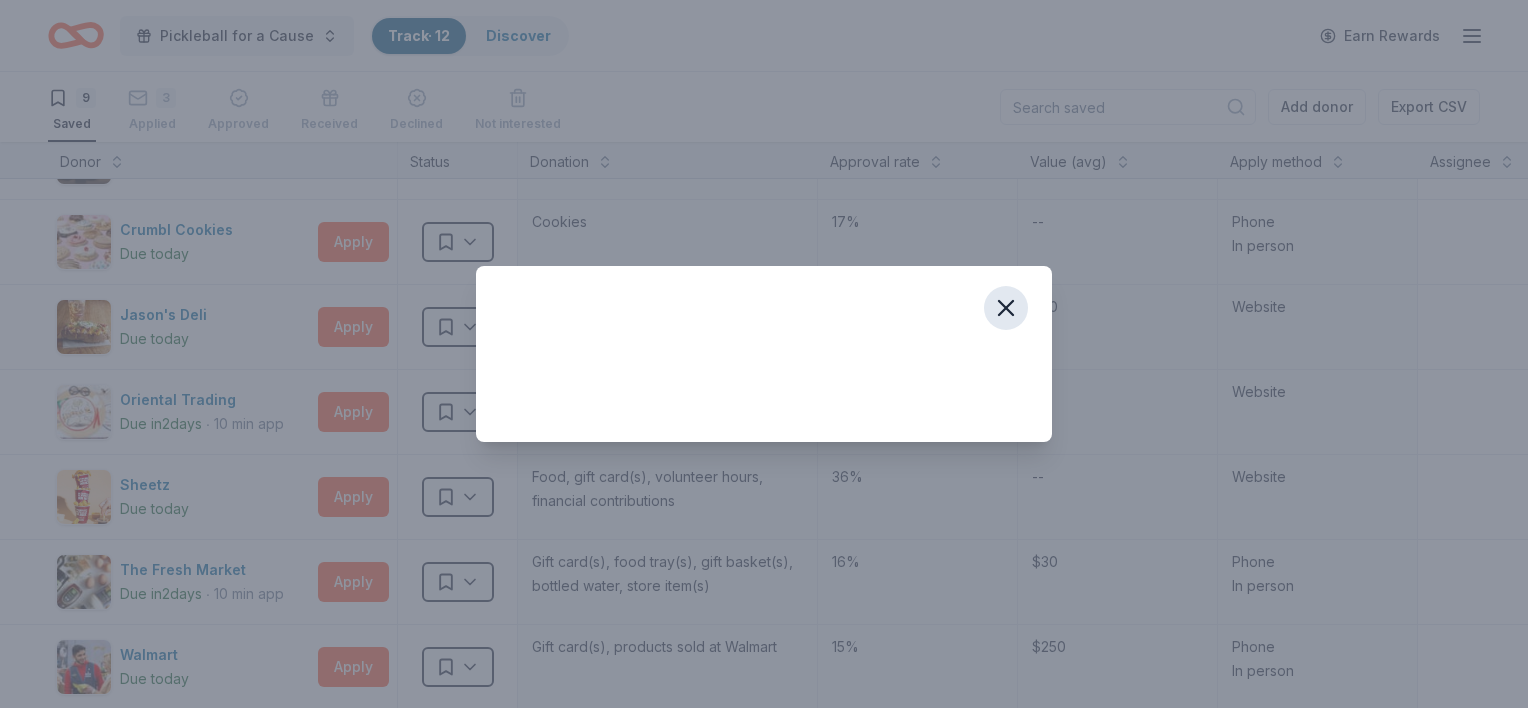click 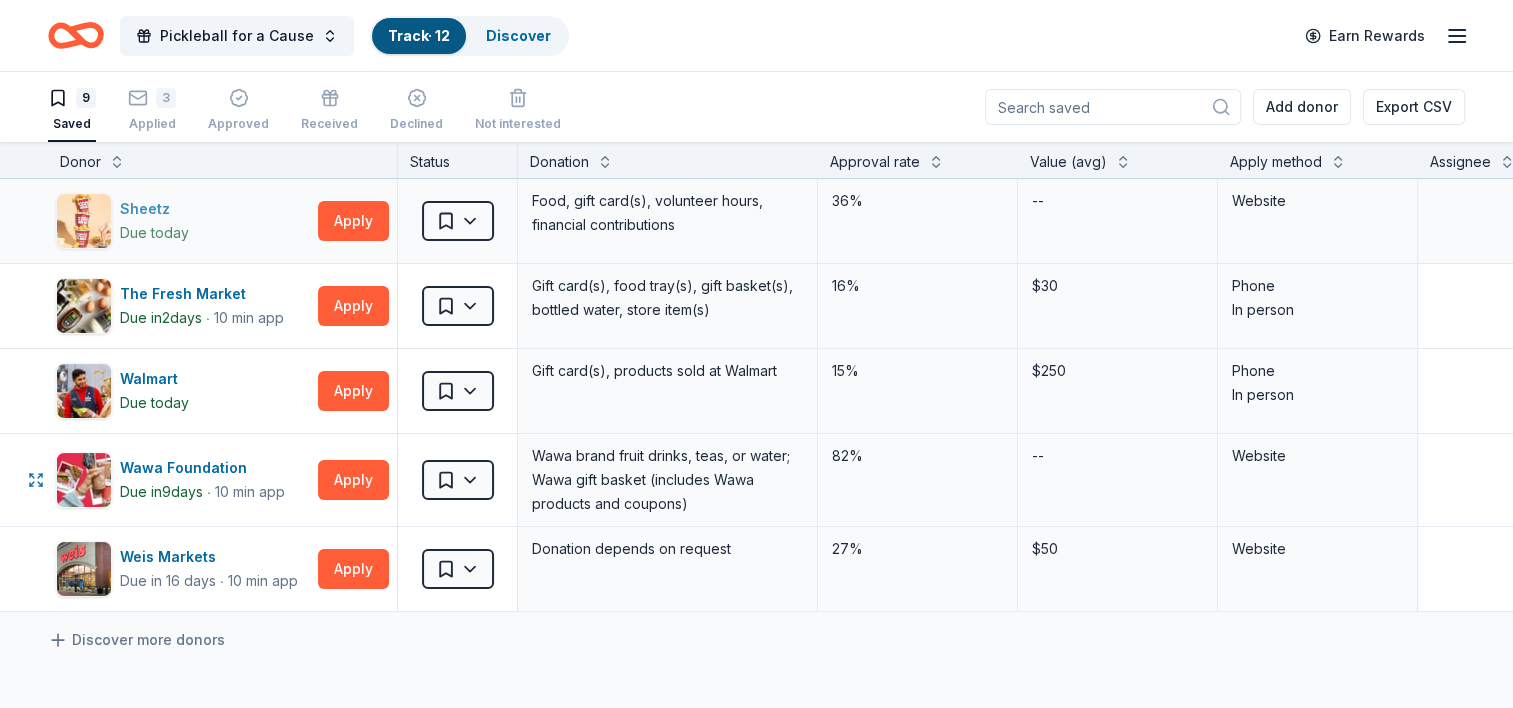 scroll, scrollTop: 0, scrollLeft: 0, axis: both 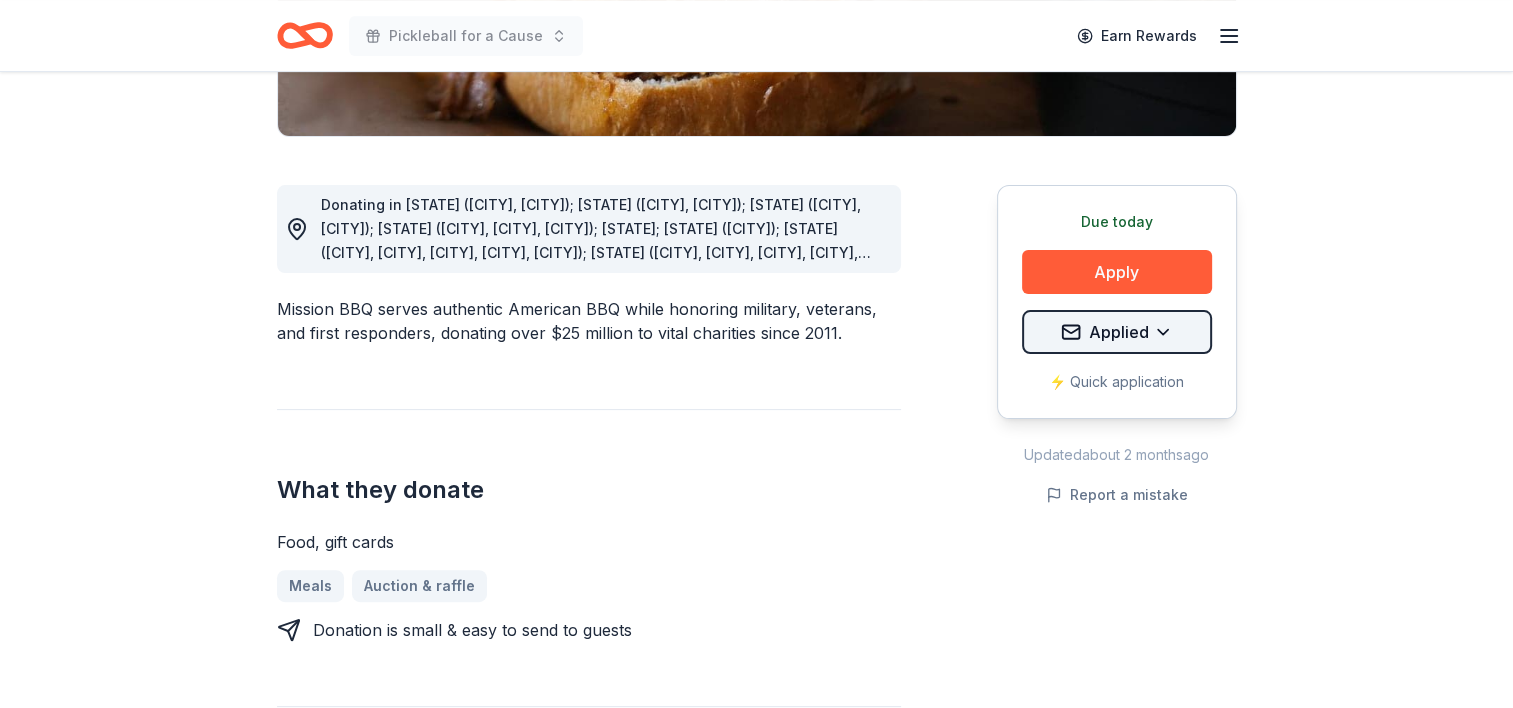 click on "Pickleball for a Cause Earn Rewards Due today Share Mission BBQ New 6   applies  last week 10% approval rate $ 60 donation value Share Donating in [STATE] ([CITY], [CITY]); [STATE] ([CITY], [CITY]); [STATE] ([CITY], [CITY]); [STATE] ([CITY], [CITY], [CITY]); [STATE]; [STATE] ([CITY]); [STATE] ([CITY], [CITY], [CITY], [CITY], [CITY]); [STATE] ([CITY], [CITY], [CITY], [CITY], [CITY]); [STATE] ([CITY], [CITY]); [STATE]; [STATE] ([CITY], [CITY], [CITY], [CITY]); [STATE] ([CITY], [CITY], [CITY], [CITY]); [STATE] ([CITY], [CITY], [CITY]); [STATE] ([CITY]); [STATE] ([CITY], [CITY]); [STATE] ([CITY], [CITY], [CITY], [CITY], [CITY], [CITY], [CITY], [CITY]); [STATE] ([CITY], [CITY]); [STATE]; [STATE] ([CITY], [CITY]); [STATE] ([CITY], [CITY], [CITY], [CITY], [CITY], [CITY], [CITY], [CITY]) What they donate Food, gift cards Meals Auction & raffle Who they donate to Preferred Apply" at bounding box center [756, -117] 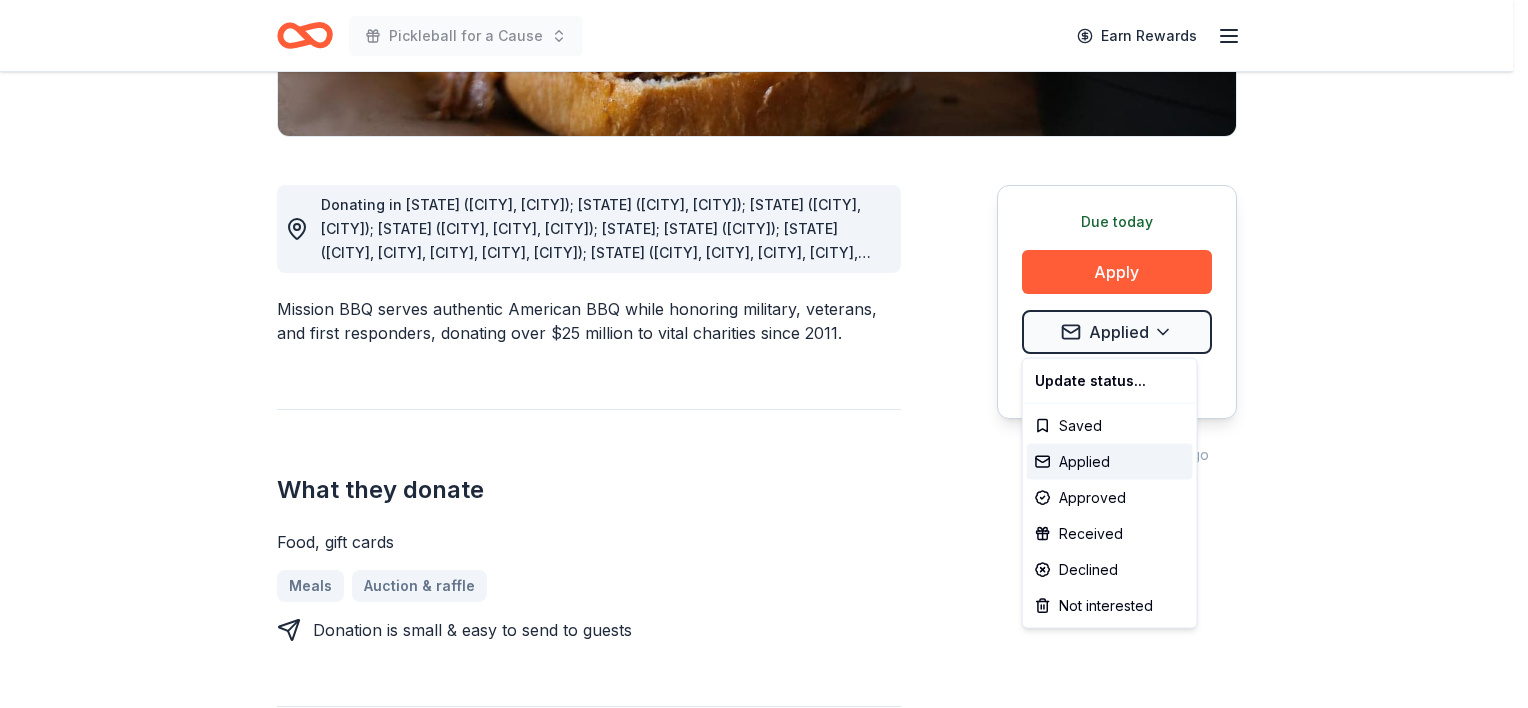 click on "Pickleball for a Cause Earn Rewards Due today Share Mission BBQ New 6   applies  last week 10% approval rate $ 60 donation value Share Donating in AZ (Paradise Valley, Surprise); CO (Colorado Springs); CT (Orange, Southington); DE (Dover, Rehoboth Beach, Wilmington); FL; IA (Davenport); IL (Downer’s Grove, Gurnee, Naperville, Peoria, Rockford, Springfield); IN (Clarksville, Evansville, Fort Wayne, Merrillville, Mishawaka); KY (Bowling Green, St. Matthews); MD; MI (Grand Rapids, Northville, Sterling Heights, Troy); NC (Fayetteville, Greenville, Jacksonville, Wilmington); NJ (Deptford, Hamilton, Marlton, Sicklerville); NV (Henderson); NY (Albany, Henrietta); OH (Boardman, Brunswick, Canton, Dayton, Mason, Mentor, Niles, Parma, Westlake); OK (Oklahoma City, Tulsa); PA; SC (Columbia, North Myrtle Beach); TN (Chattanooga, Clarksville, Murfreesboro, Nashville); VA; WI (Brookfield, Green Bay, Kenosha, Madison, West Allis) What they donate Food, gift cards Meals Auction & raffle Who they donate to  Preferred Apply" at bounding box center (764, -117) 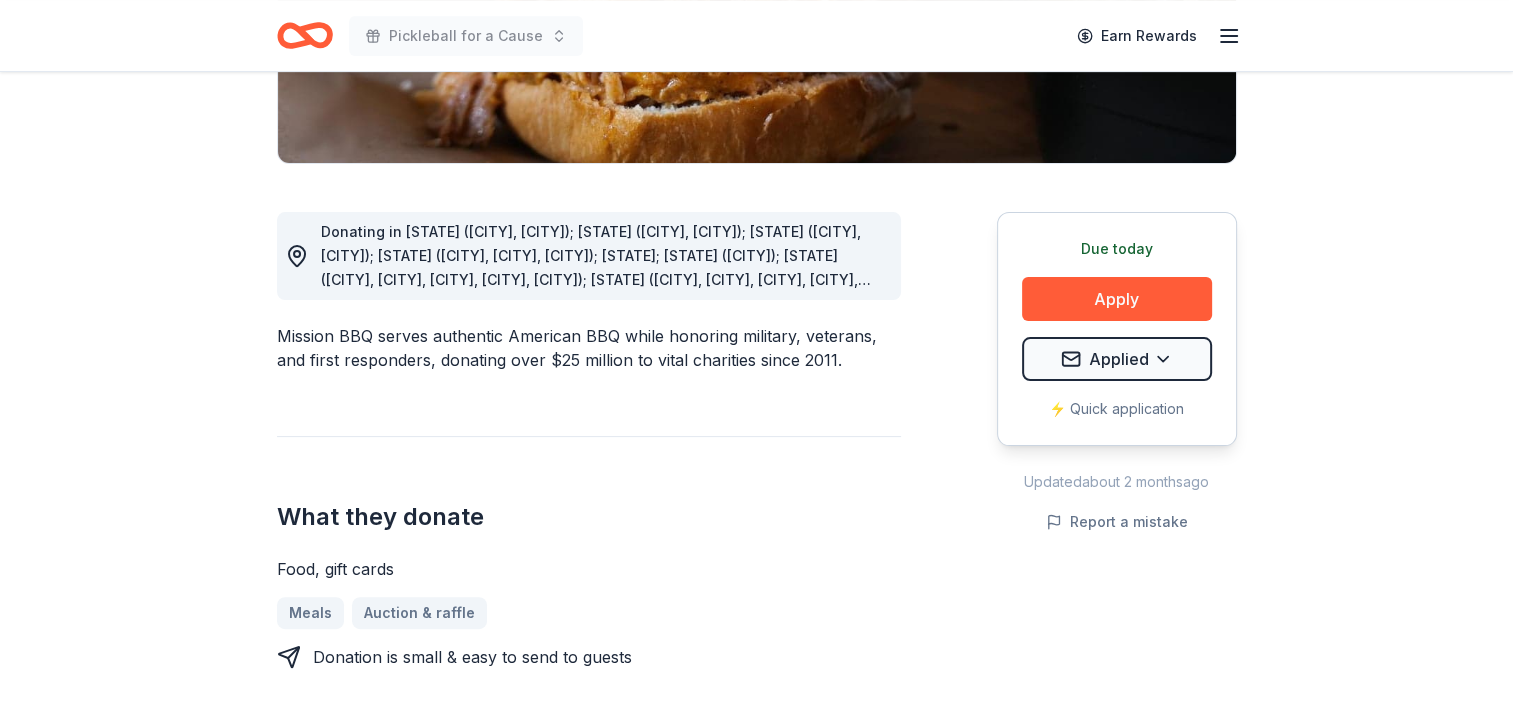 scroll, scrollTop: 0, scrollLeft: 0, axis: both 